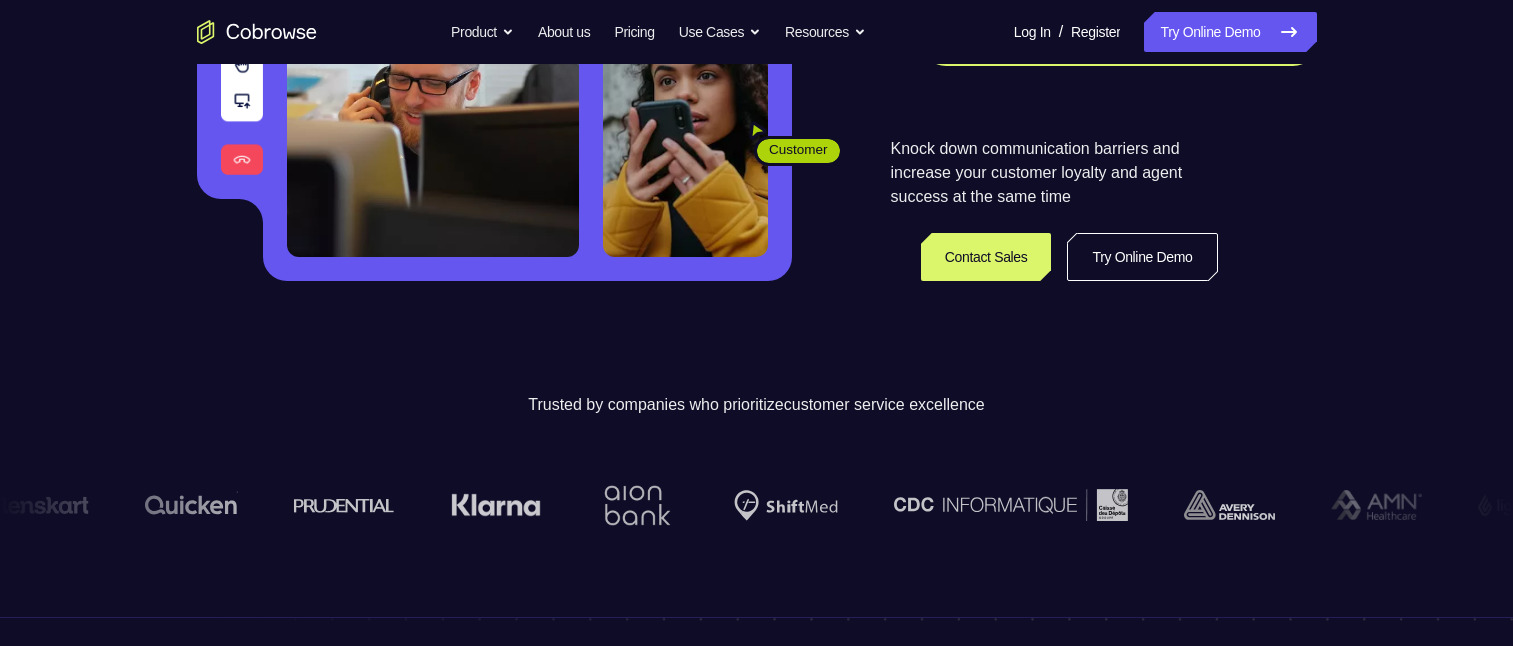 scroll, scrollTop: 400, scrollLeft: 0, axis: vertical 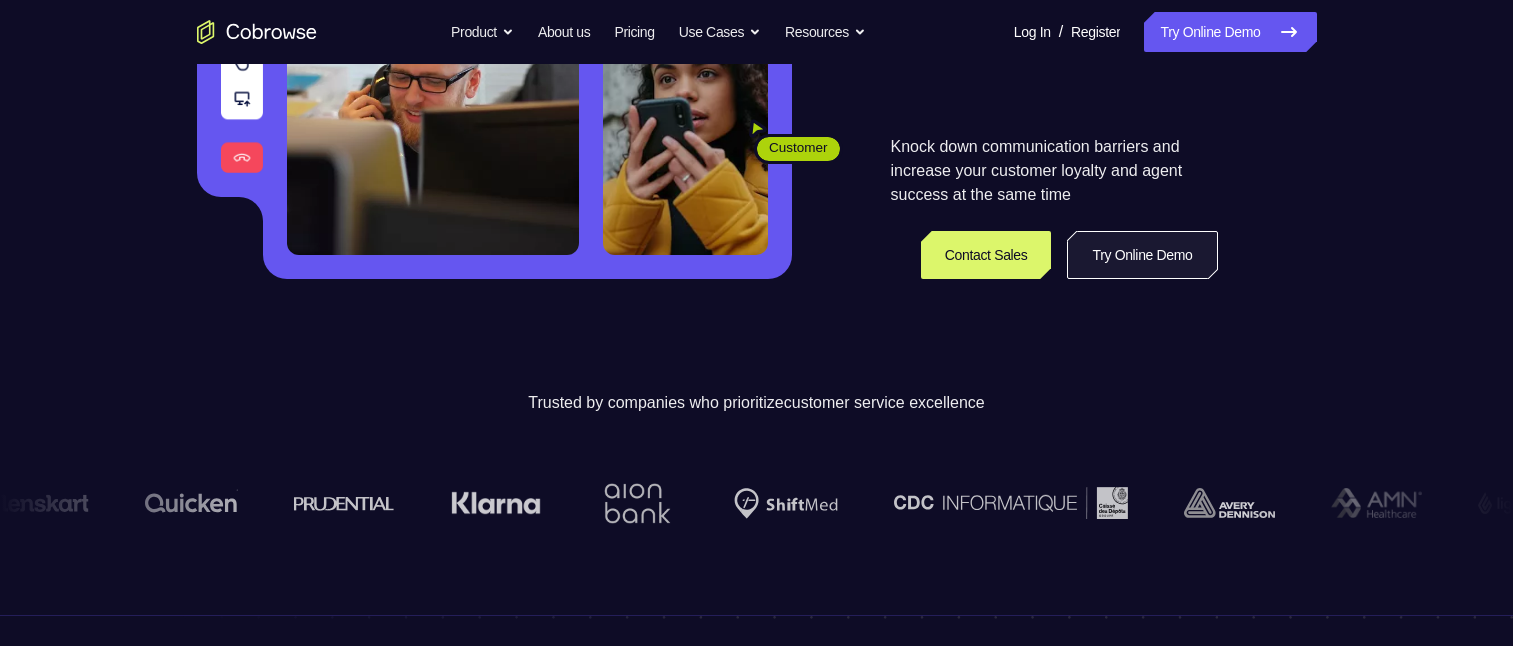 click on "Try Online Demo" at bounding box center (1142, 255) 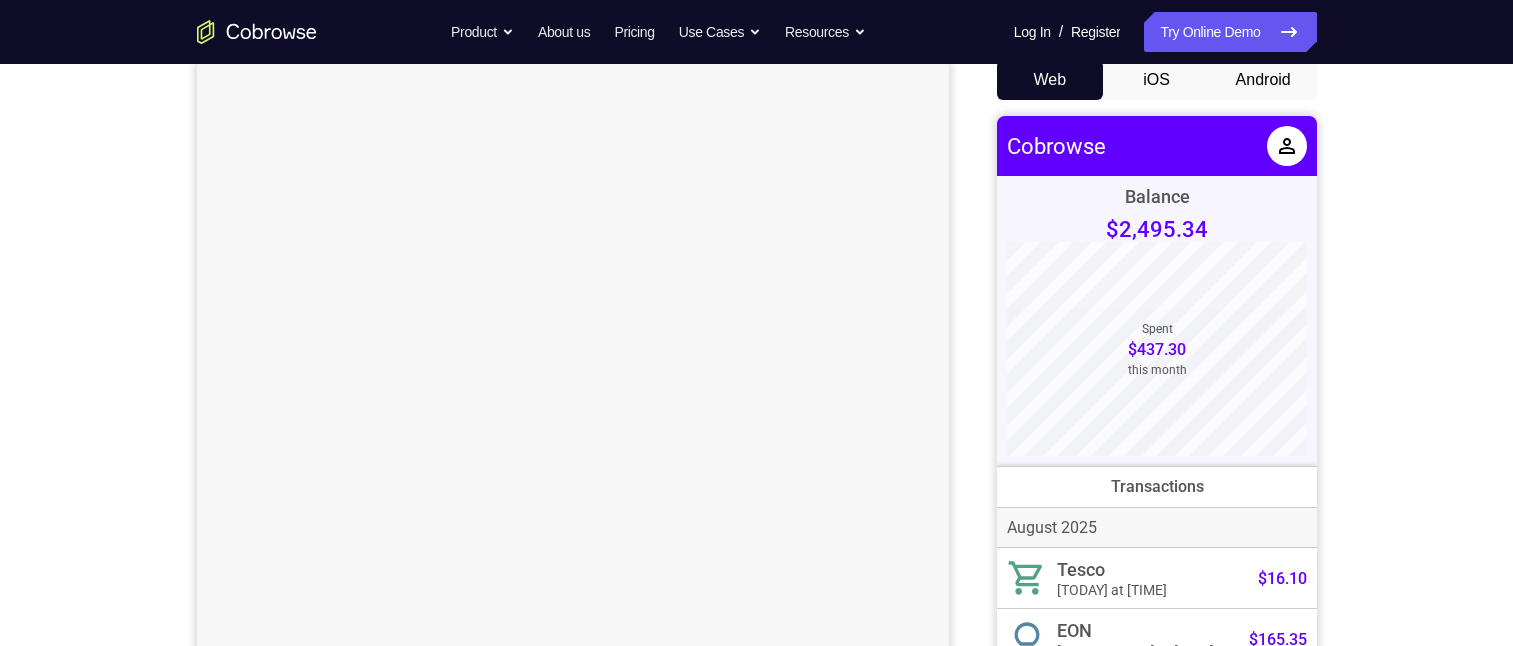 scroll, scrollTop: 0, scrollLeft: 0, axis: both 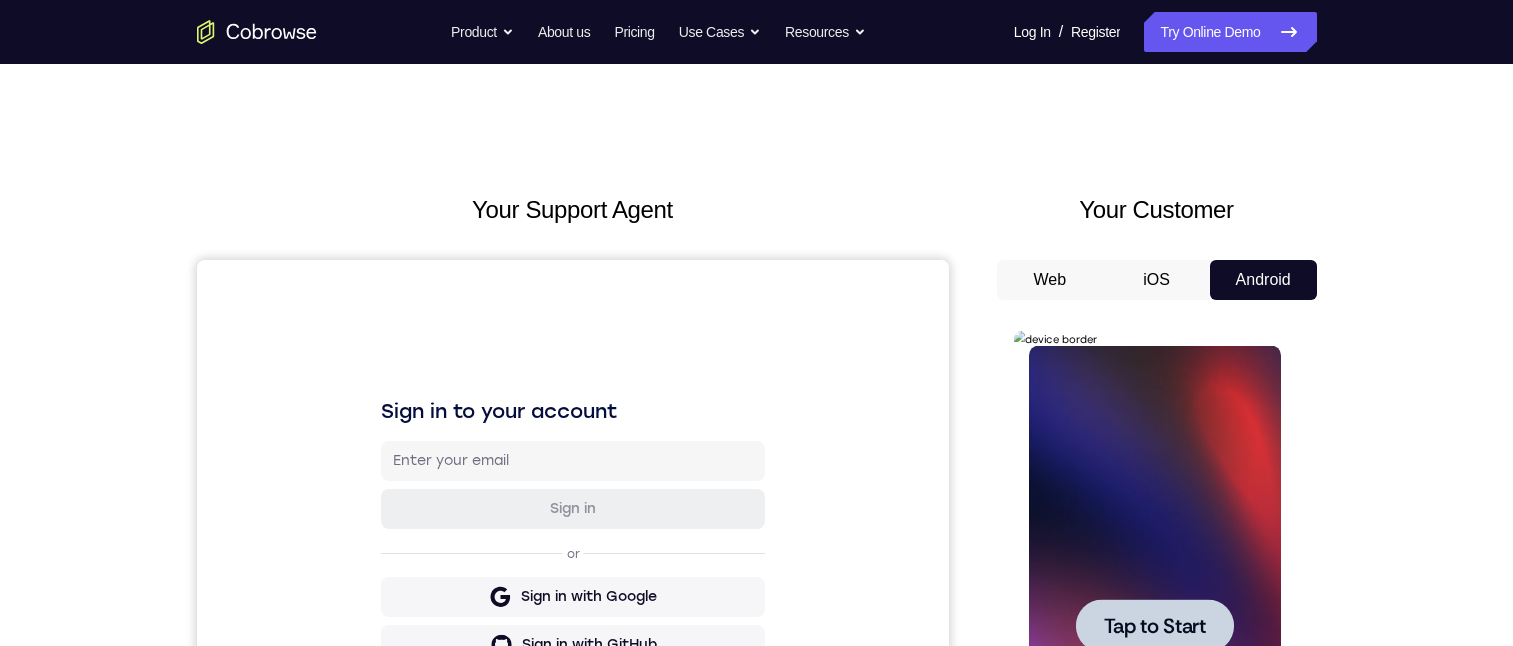 drag, startPoint x: 1156, startPoint y: 627, endPoint x: 1293, endPoint y: 610, distance: 138.05072 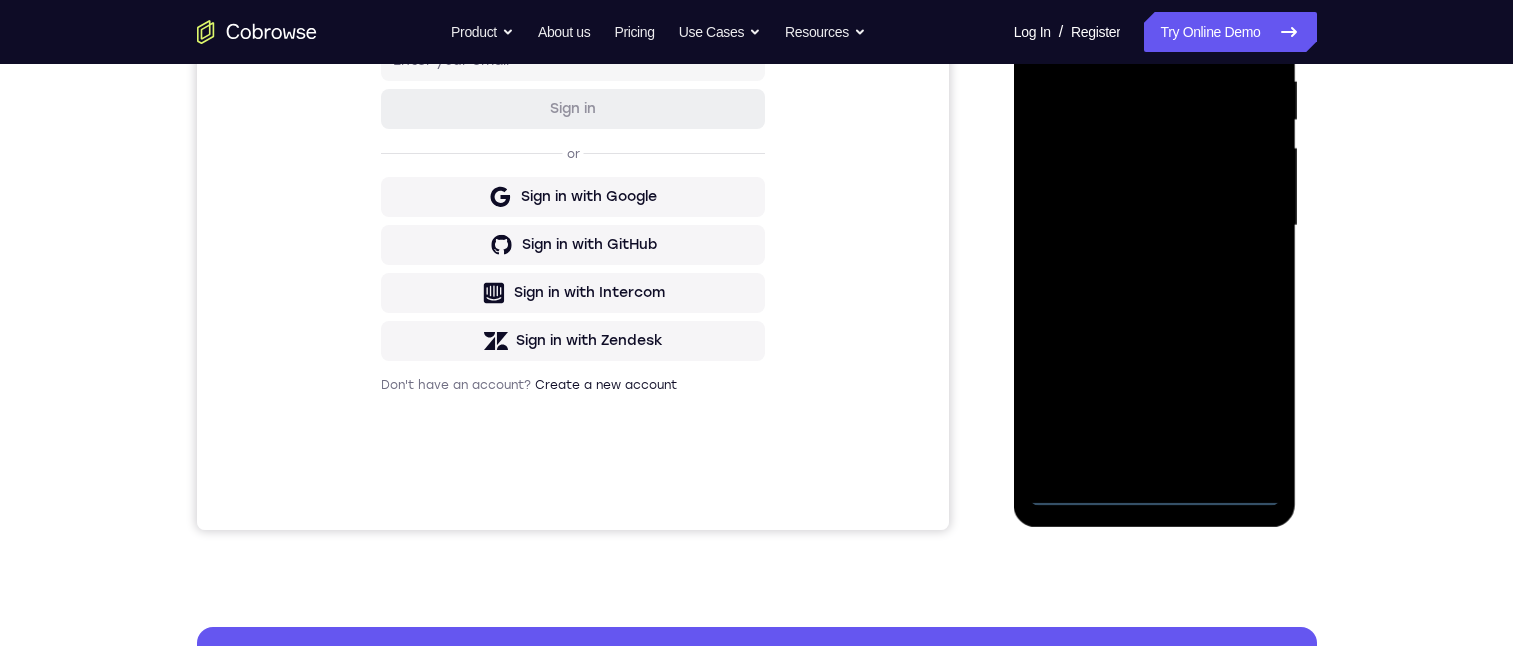 scroll, scrollTop: 300, scrollLeft: 0, axis: vertical 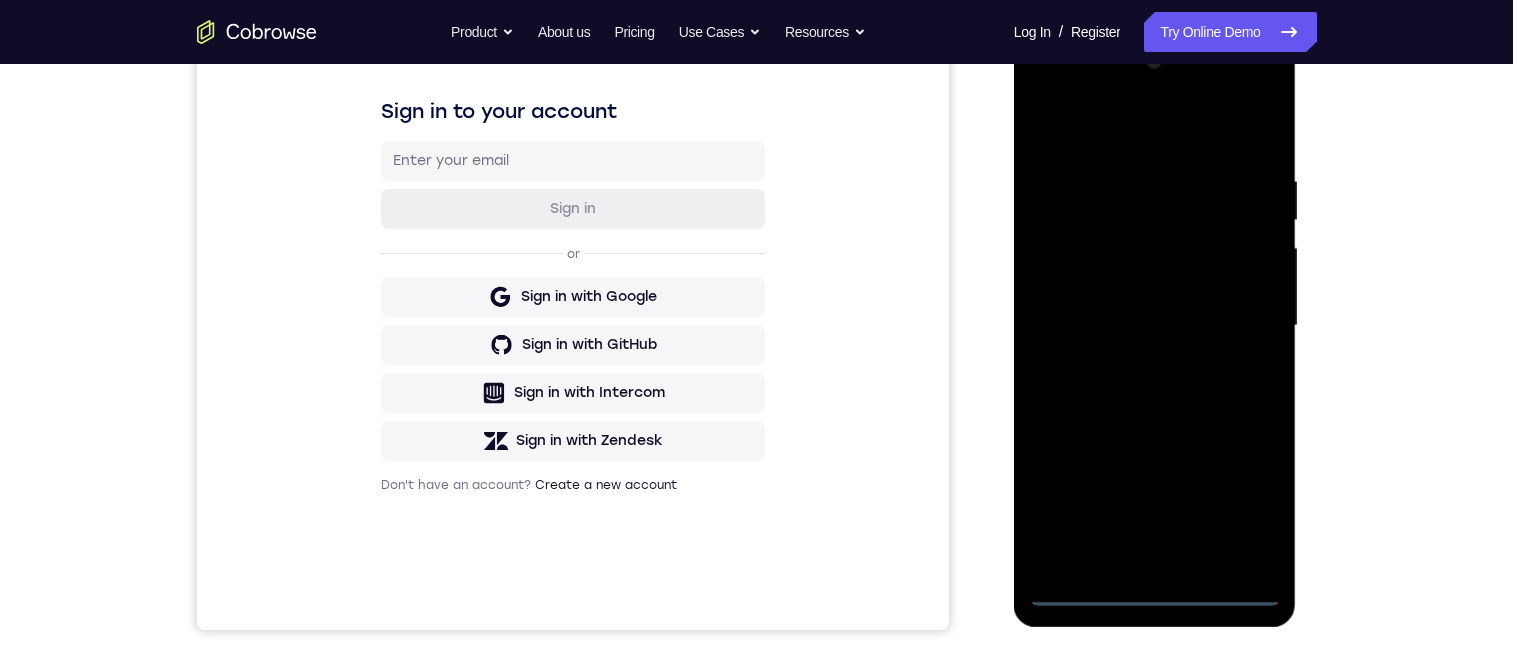 click at bounding box center [1155, 326] 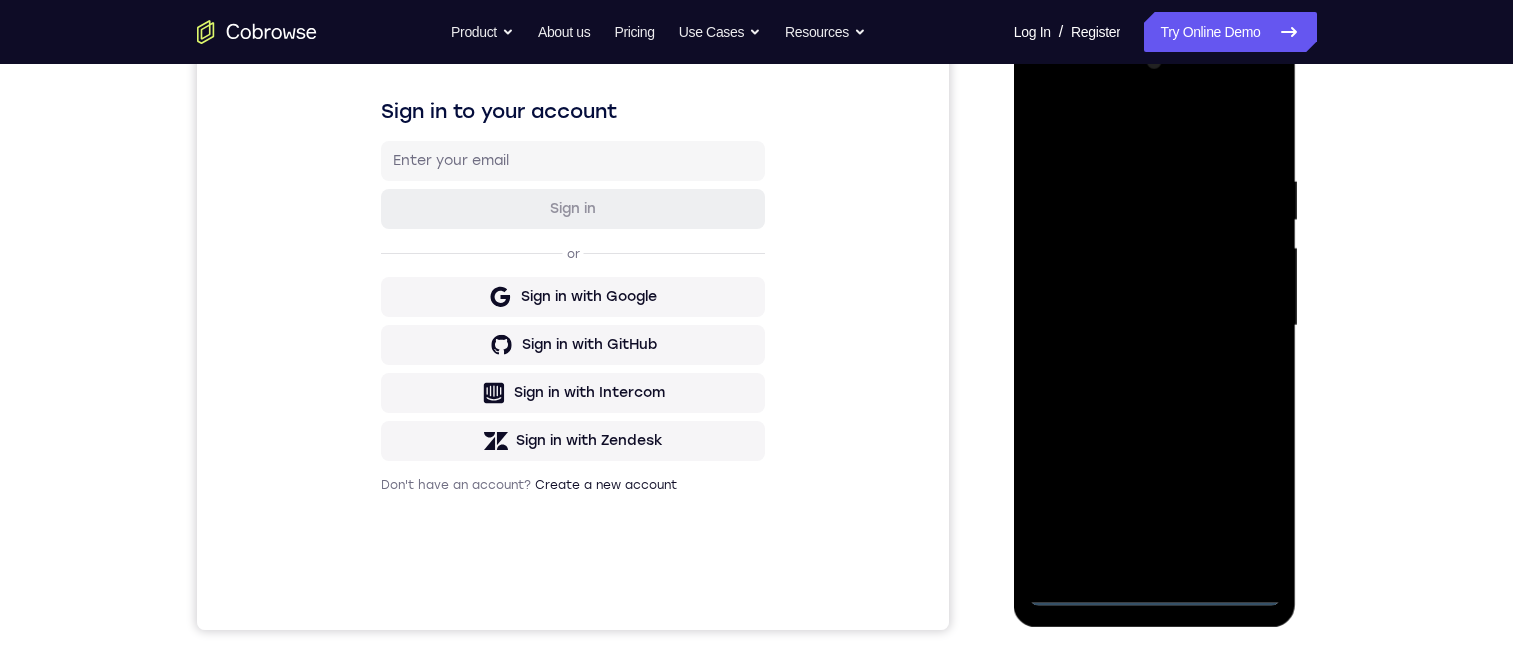 click at bounding box center (1155, 326) 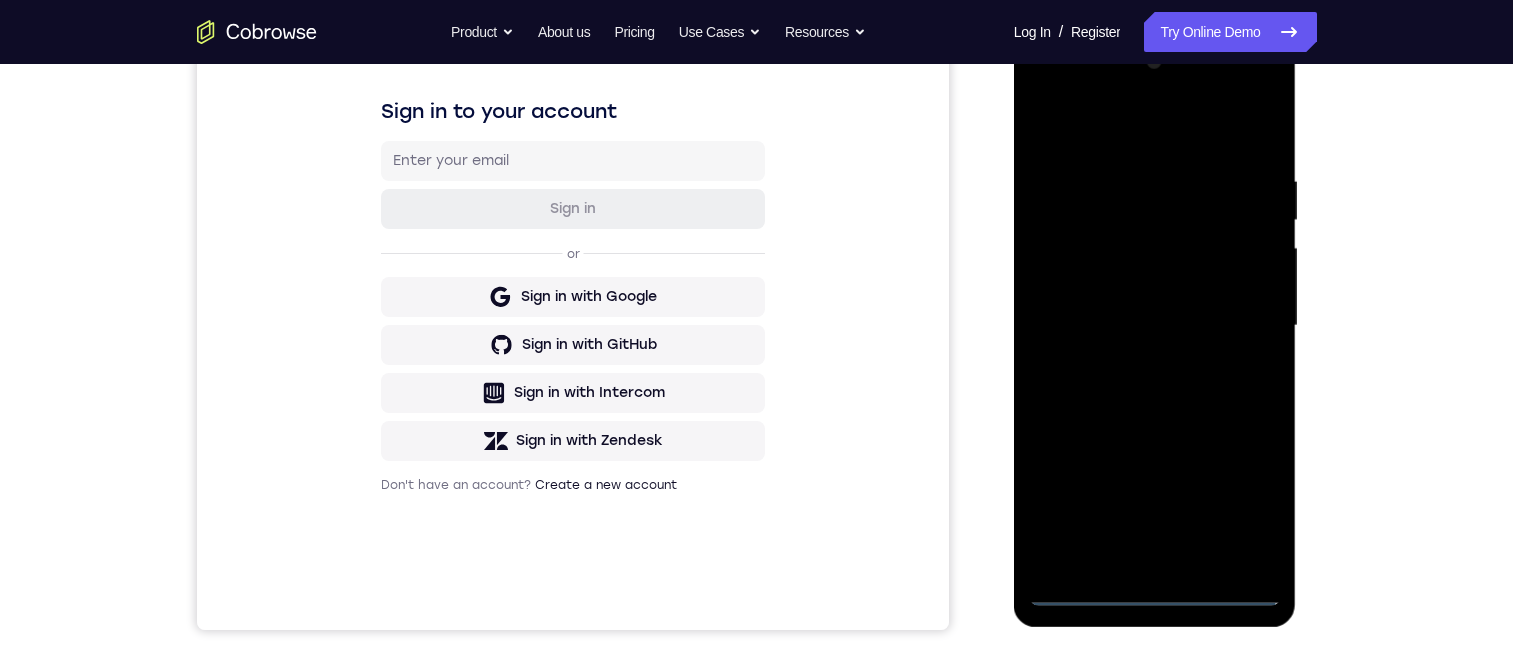 scroll, scrollTop: 200, scrollLeft: 0, axis: vertical 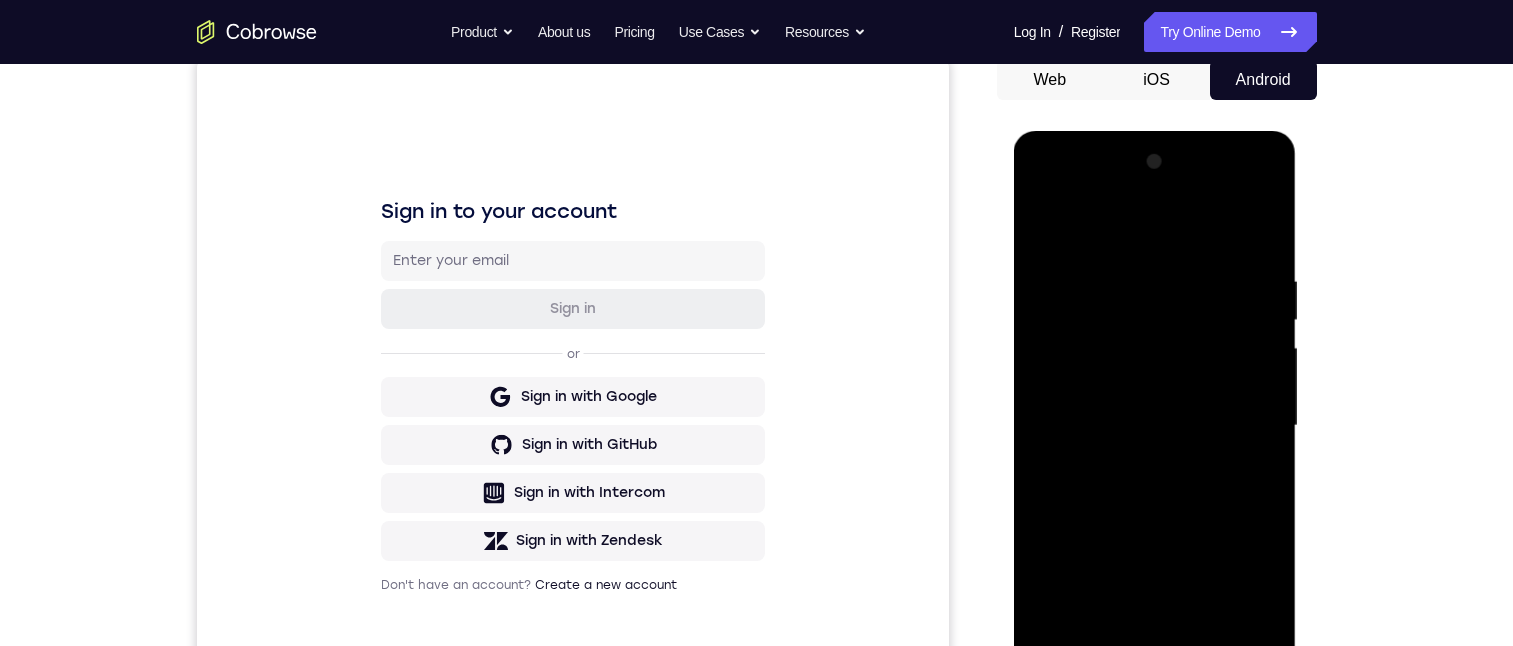 click at bounding box center (1155, 426) 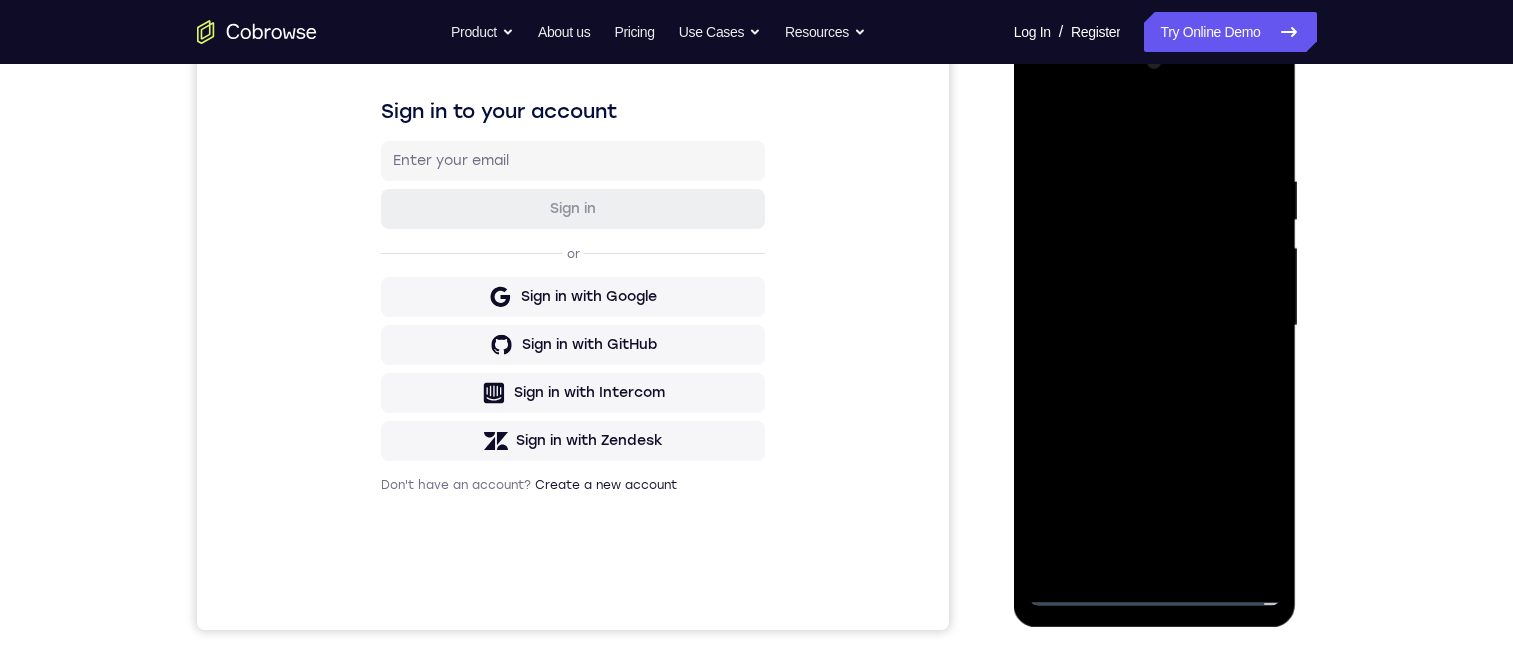 click at bounding box center [1155, 326] 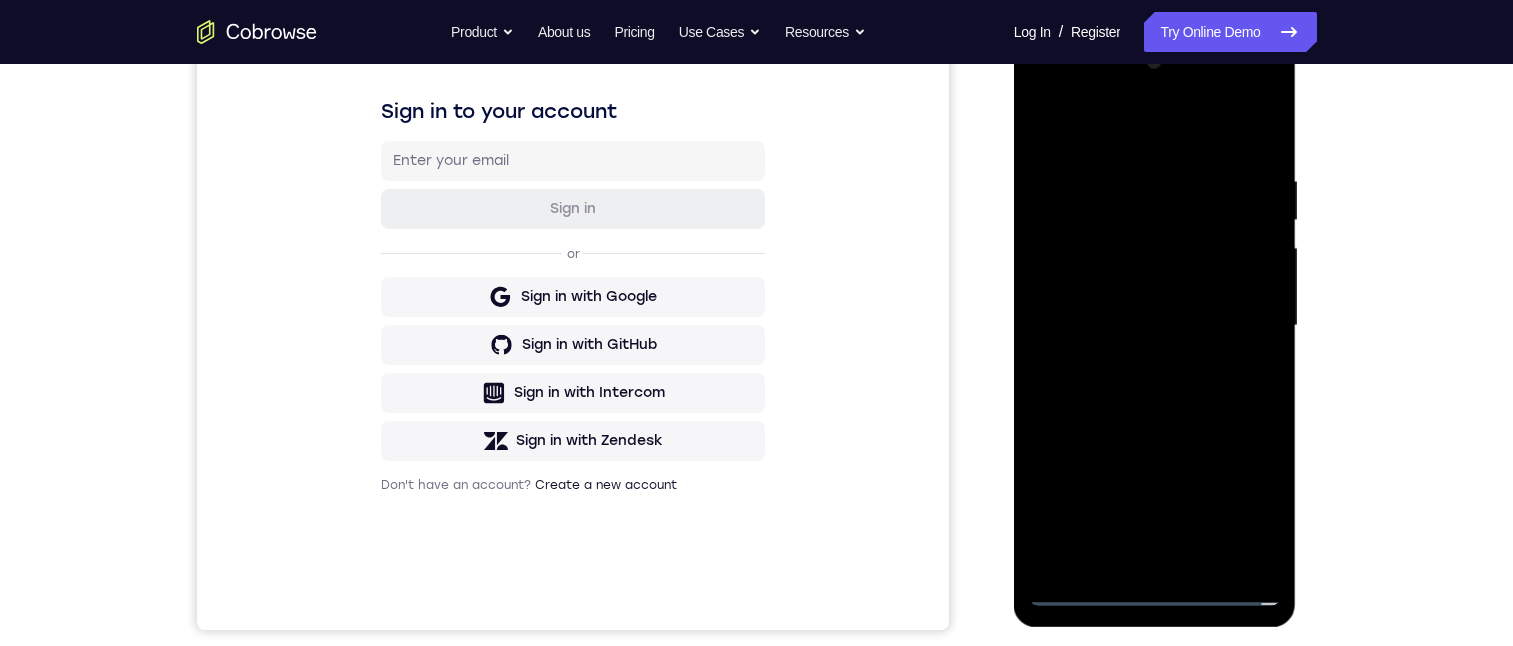 click at bounding box center [1155, 326] 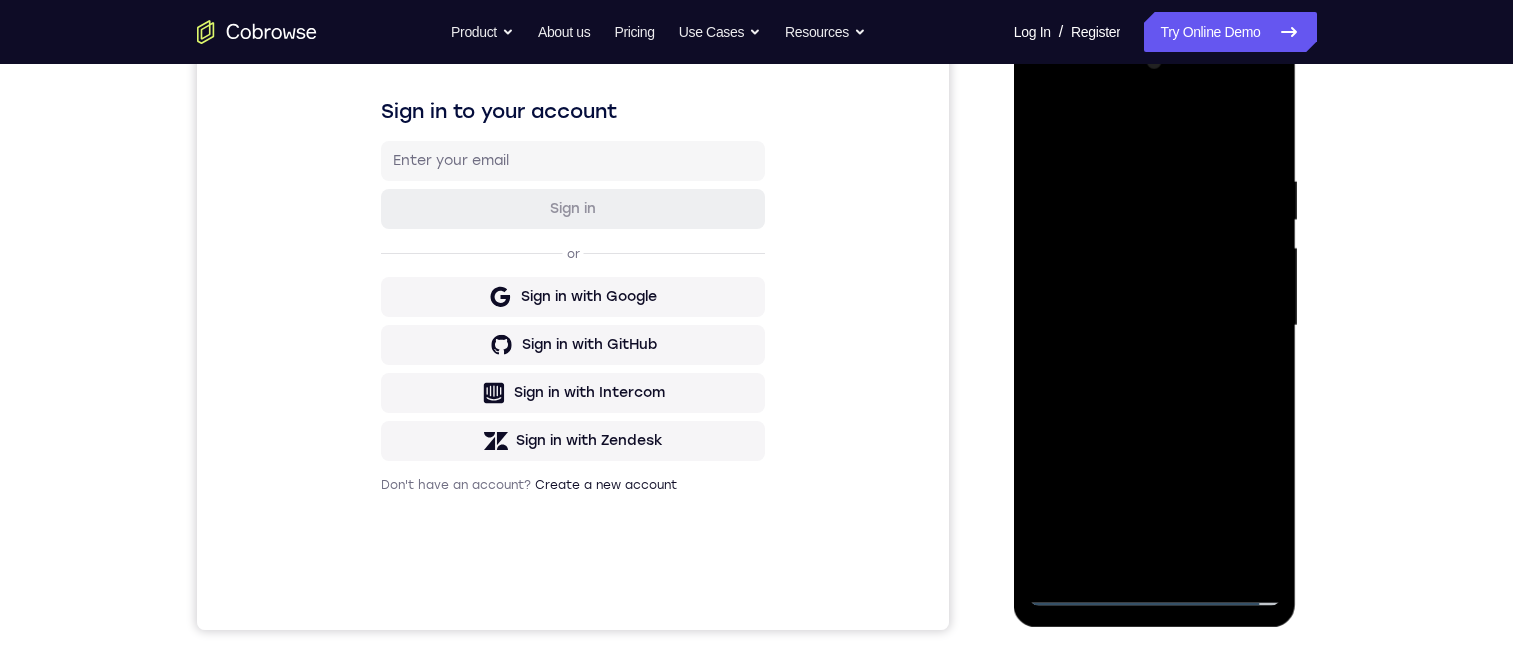 click at bounding box center (1155, 326) 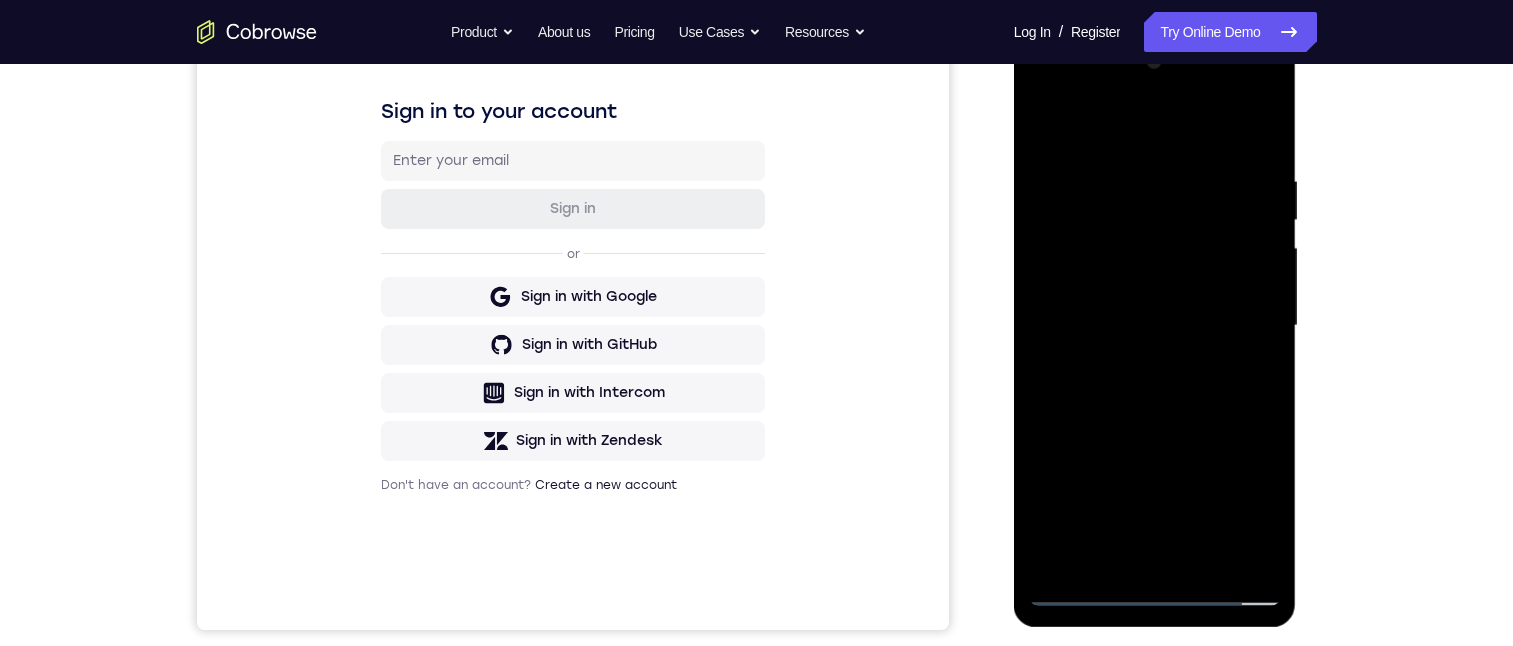 click at bounding box center (1155, 326) 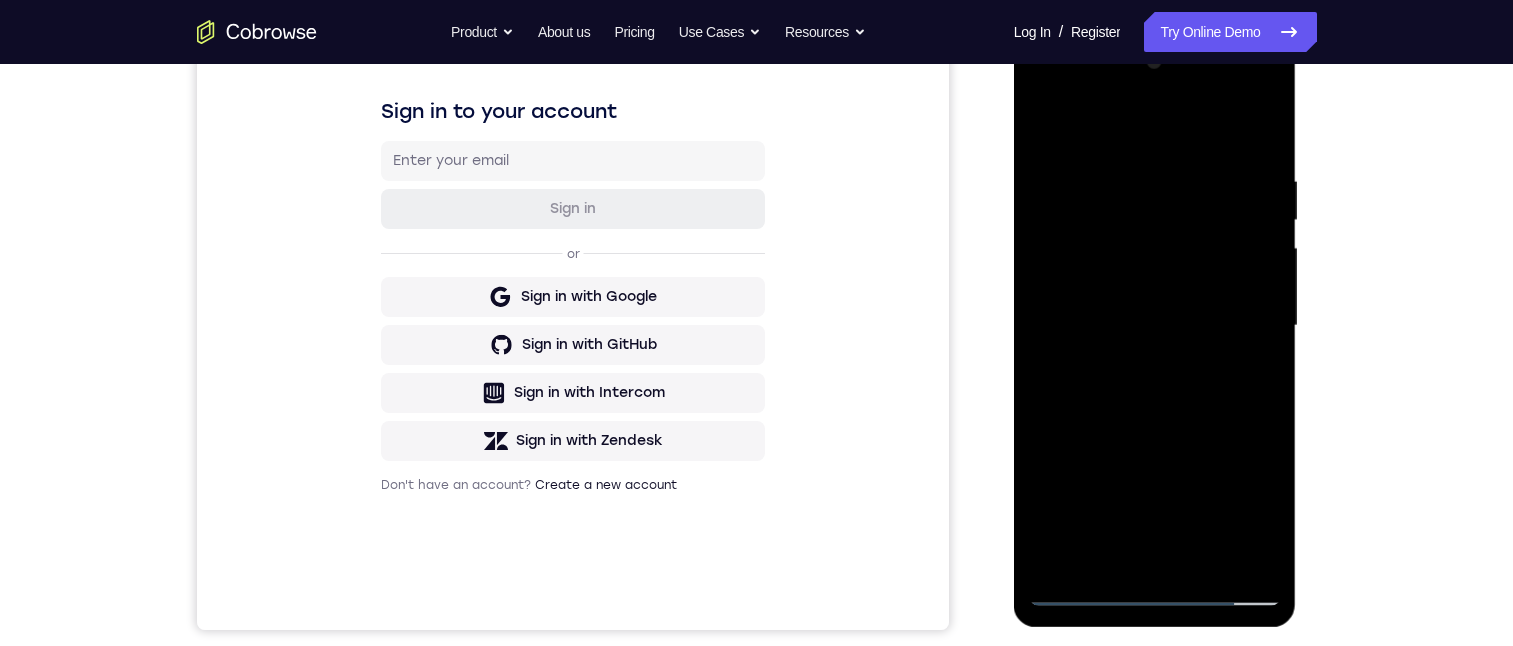 click at bounding box center [1155, 326] 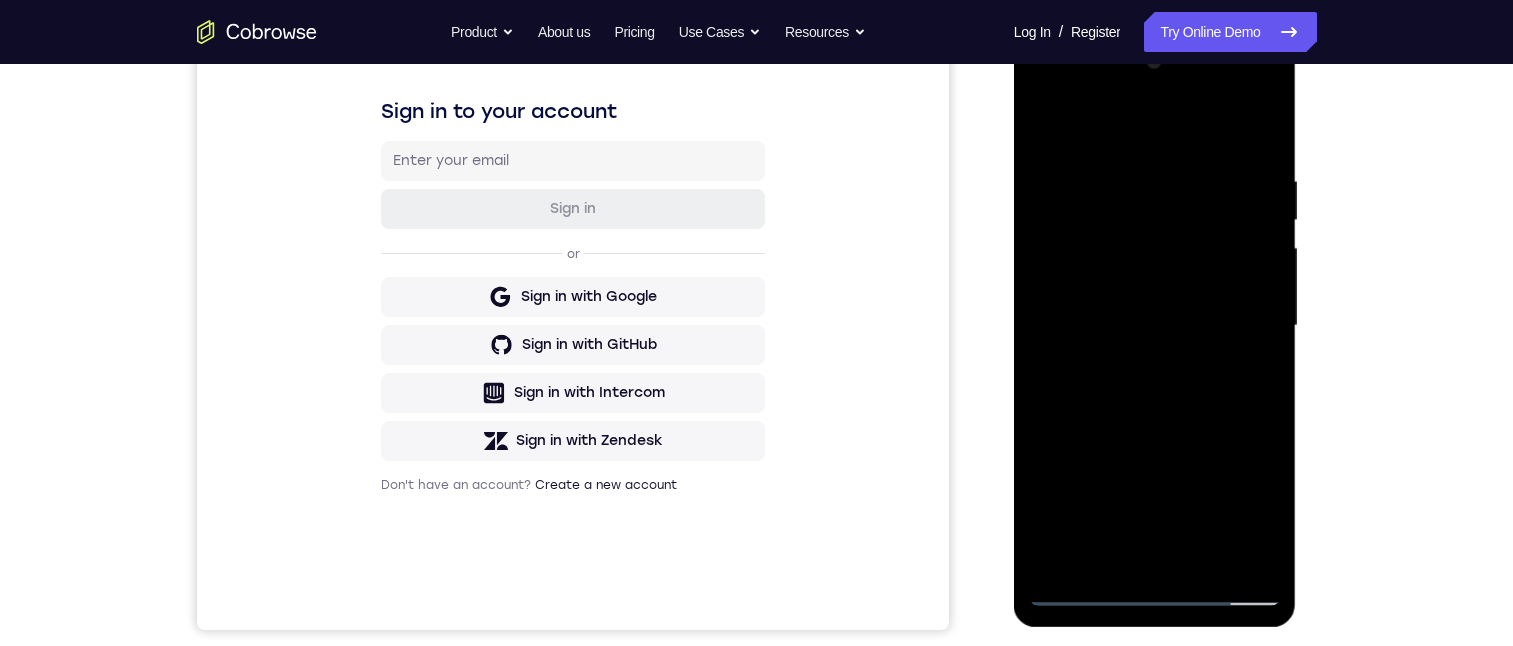 click at bounding box center (1155, 326) 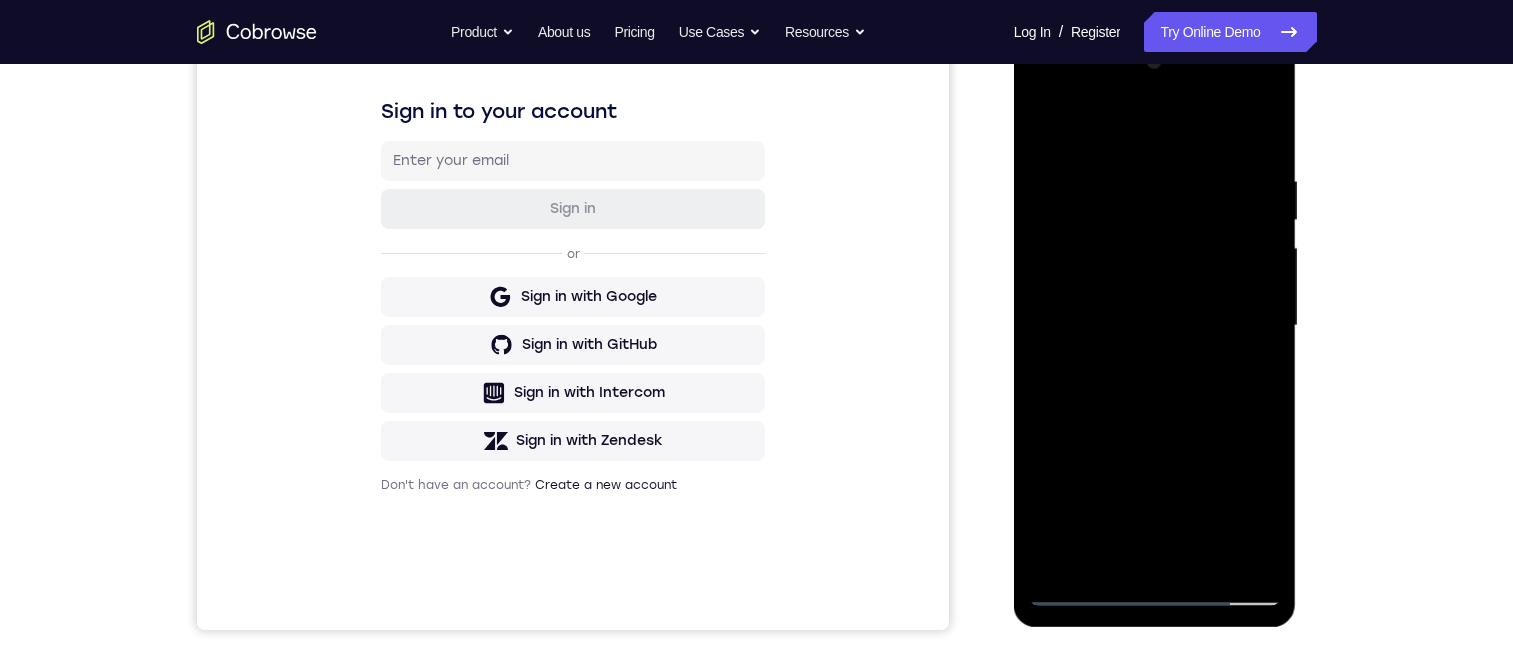 click at bounding box center (1155, 326) 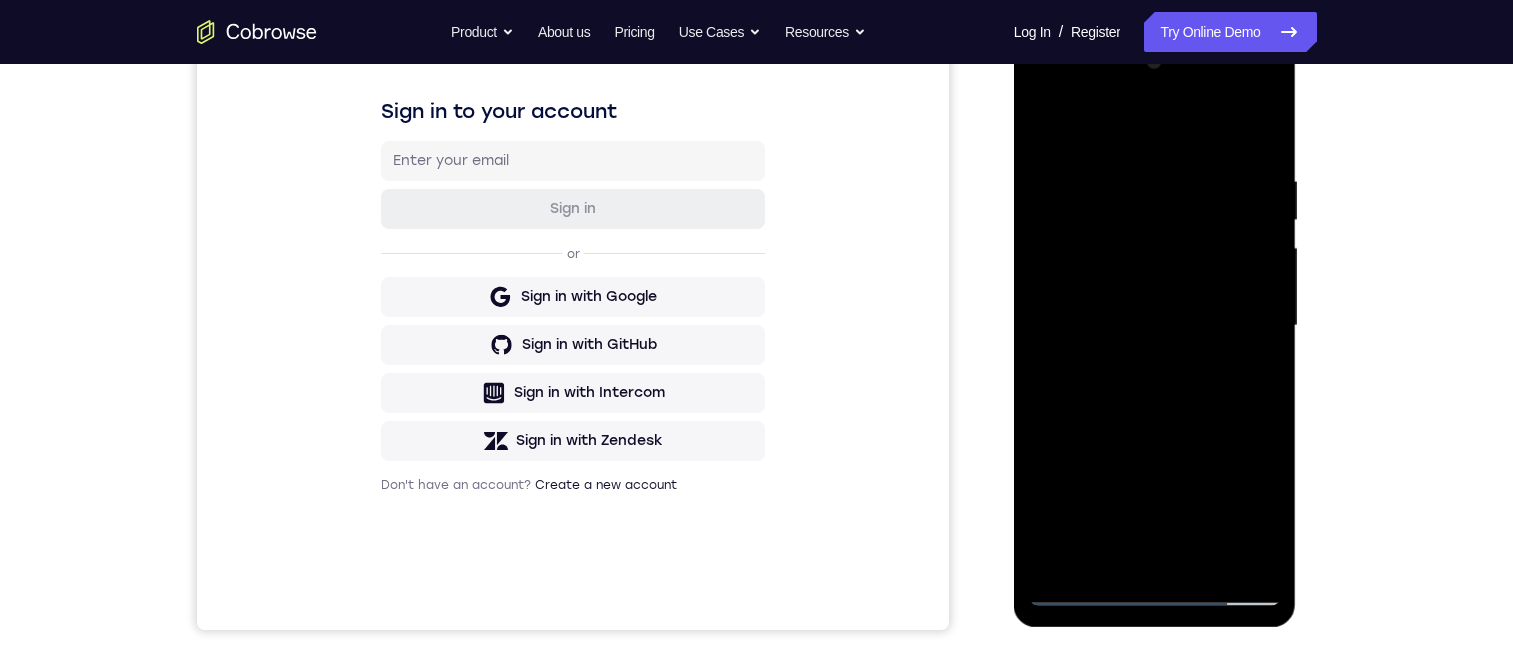 drag, startPoint x: 1253, startPoint y: 289, endPoint x: 2318, endPoint y: 266, distance: 1065.2483 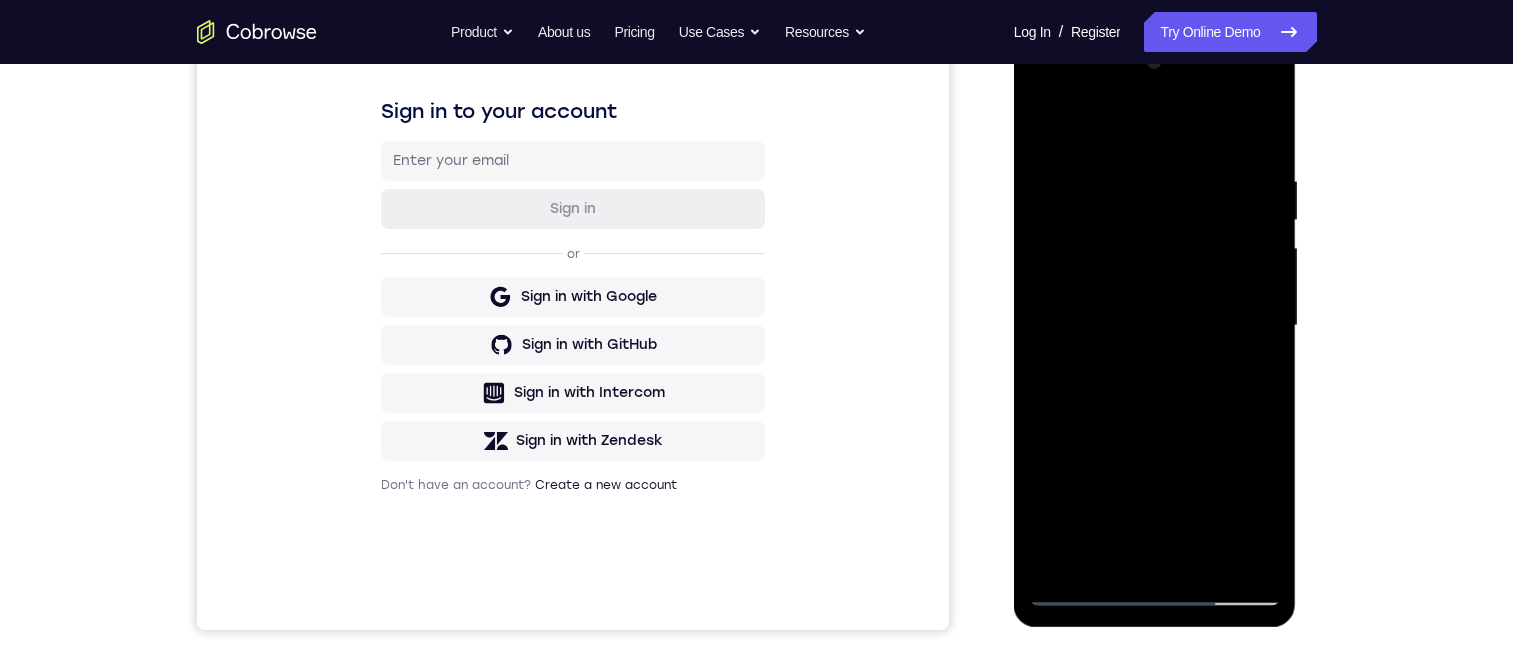 click at bounding box center [1155, 326] 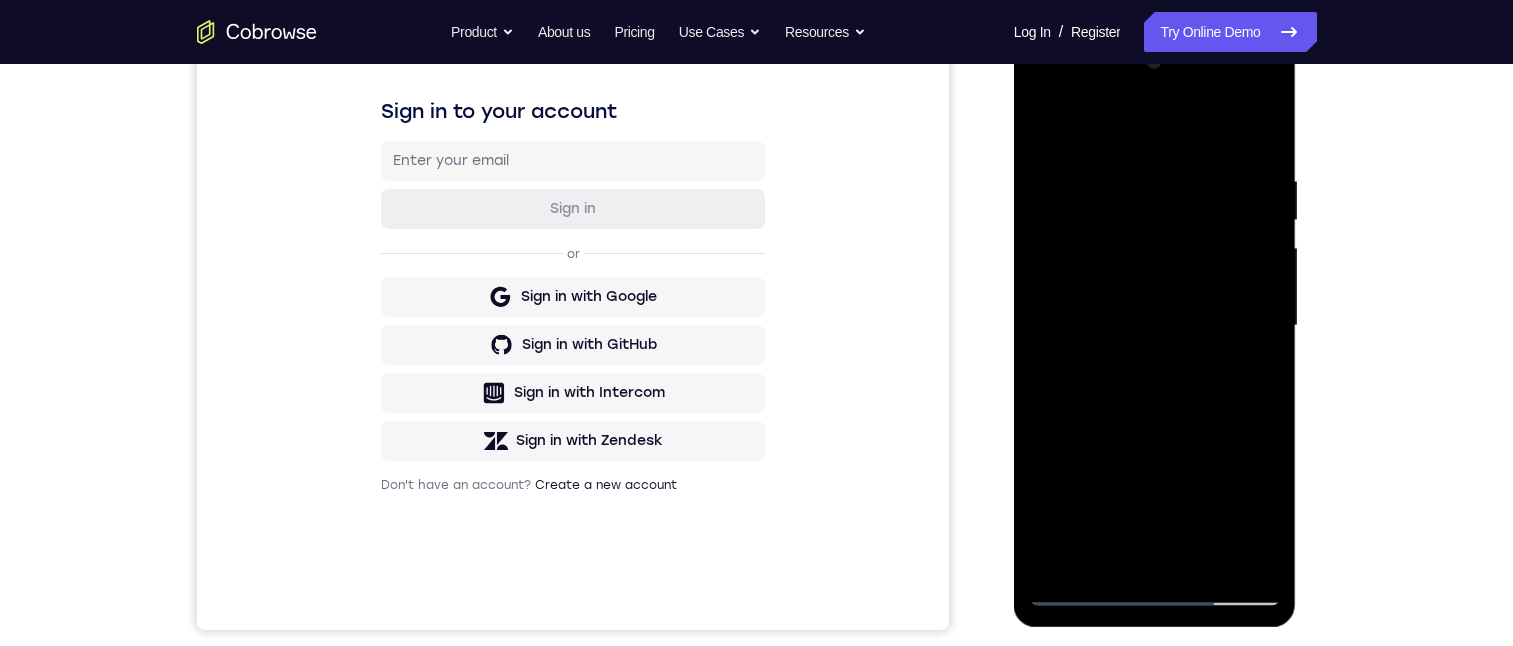 click at bounding box center [1155, 326] 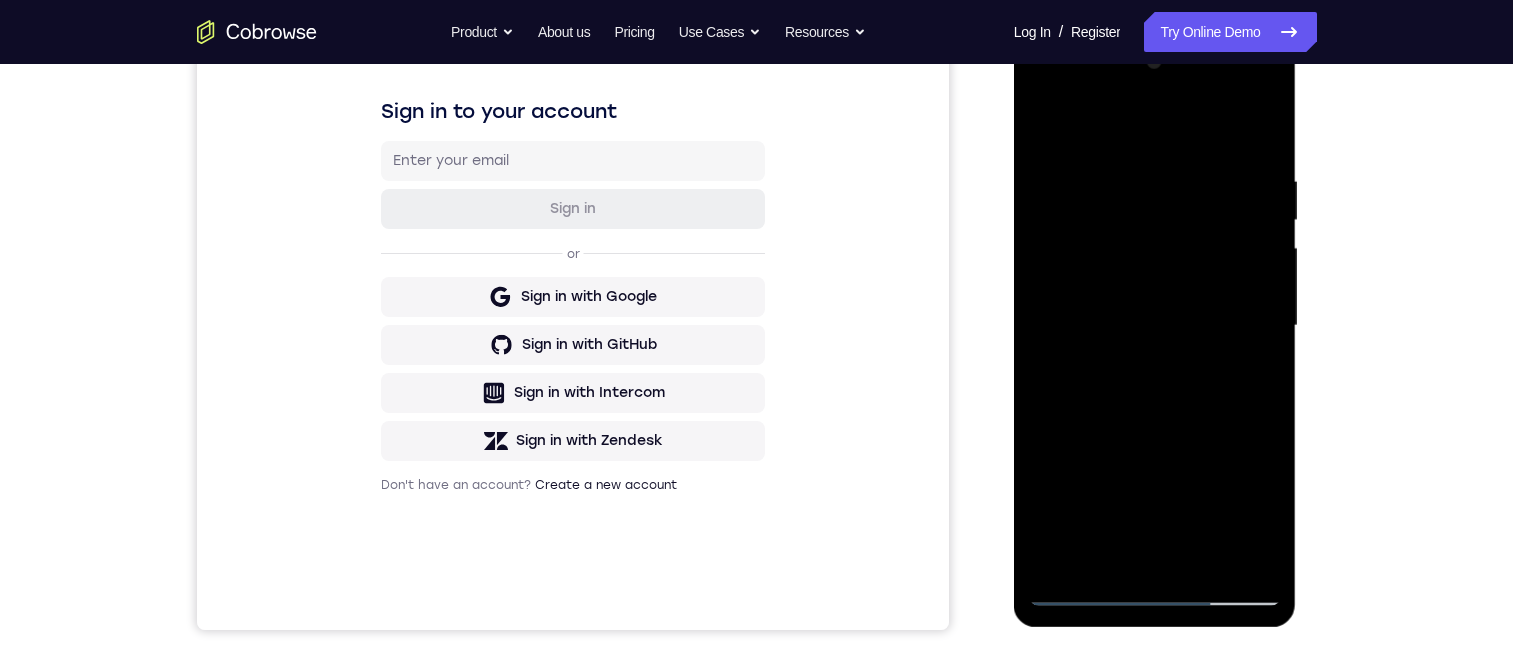 click at bounding box center (1155, 326) 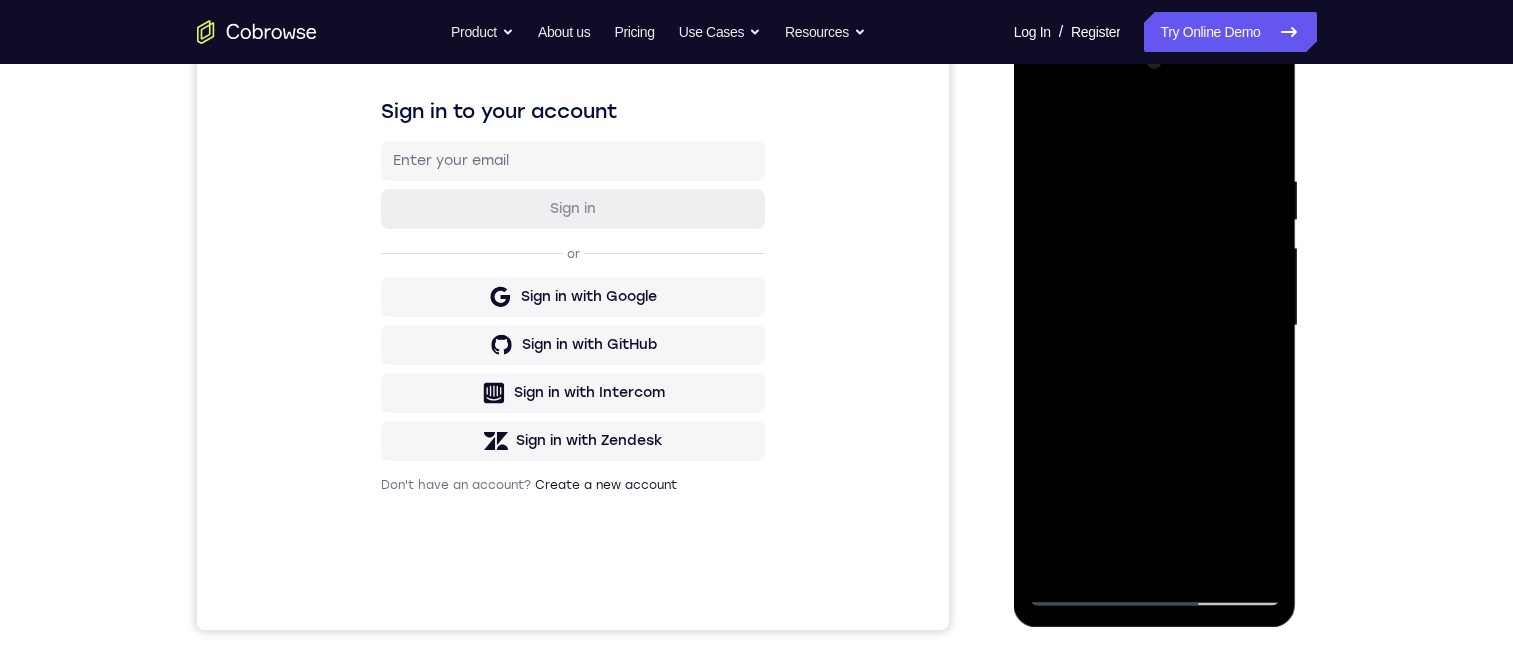 click at bounding box center (1155, 326) 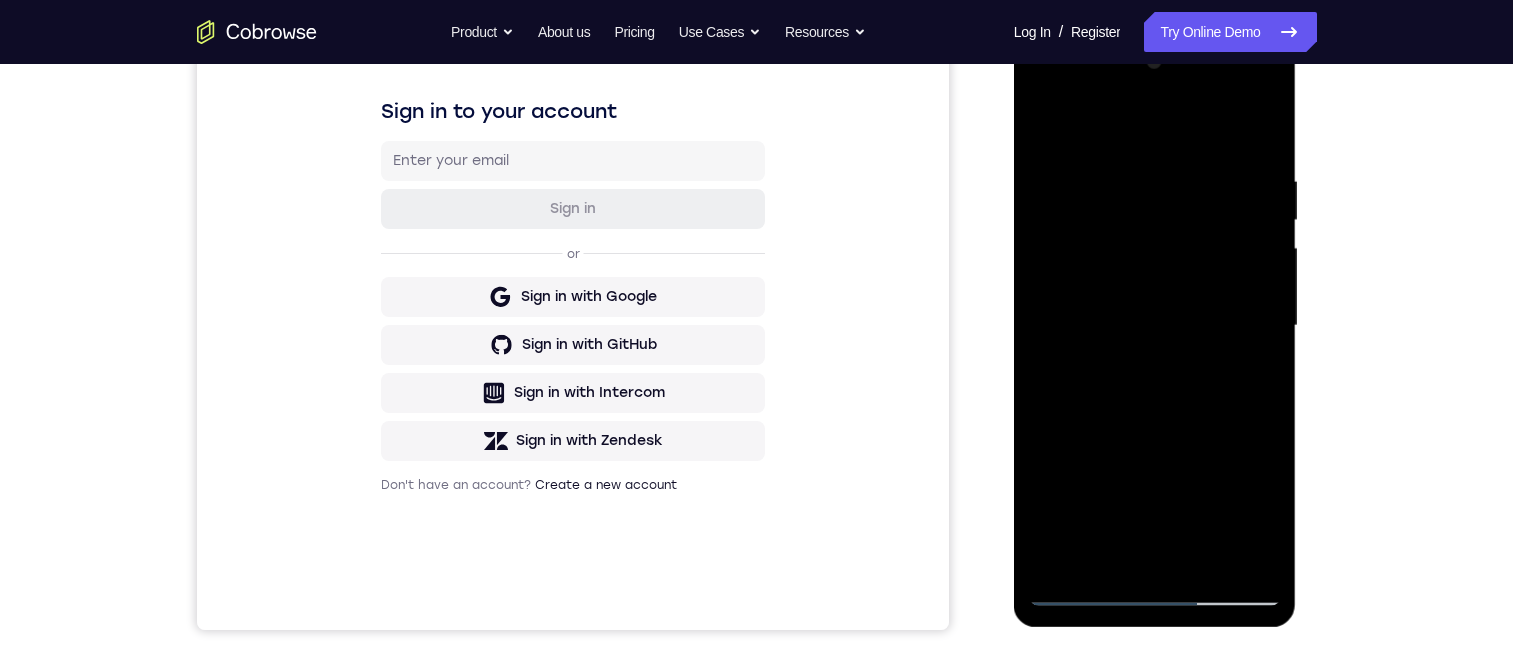 click at bounding box center [1155, 326] 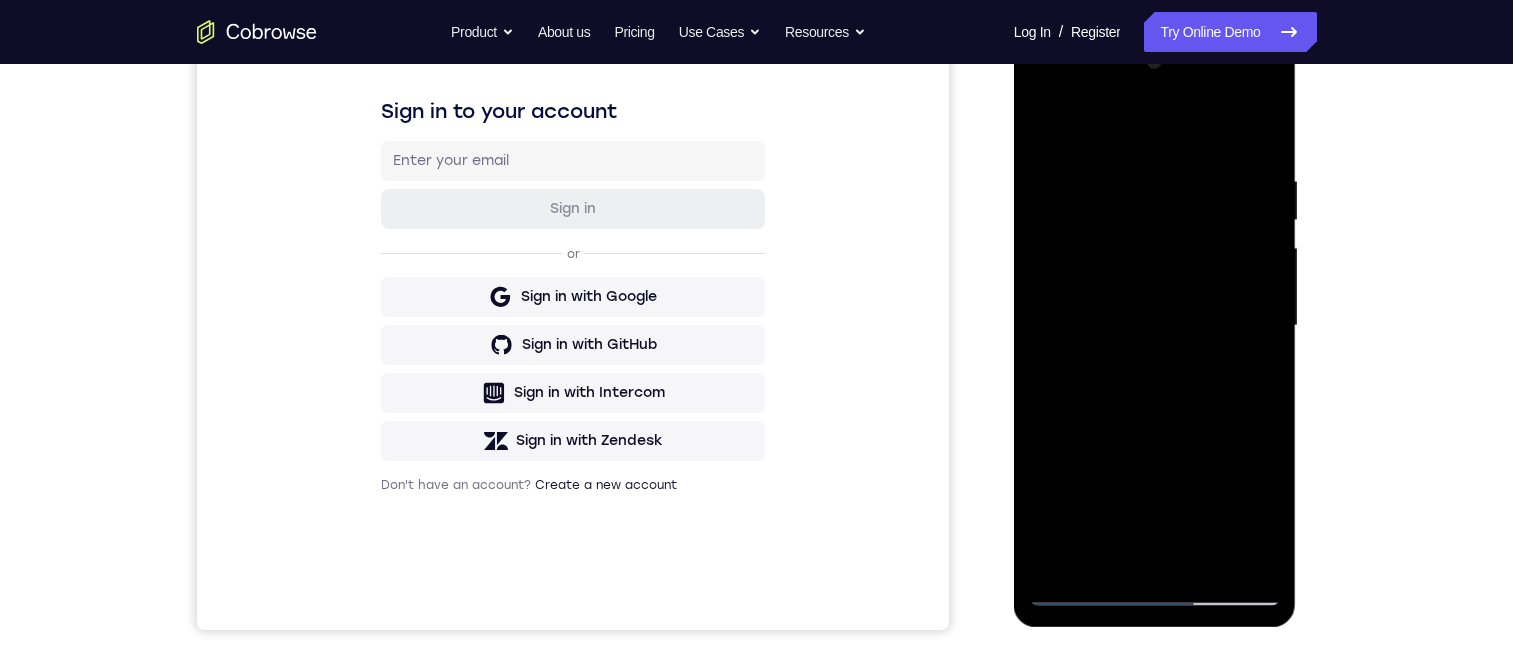 drag, startPoint x: 1228, startPoint y: 236, endPoint x: 1296, endPoint y: 227, distance: 68.593 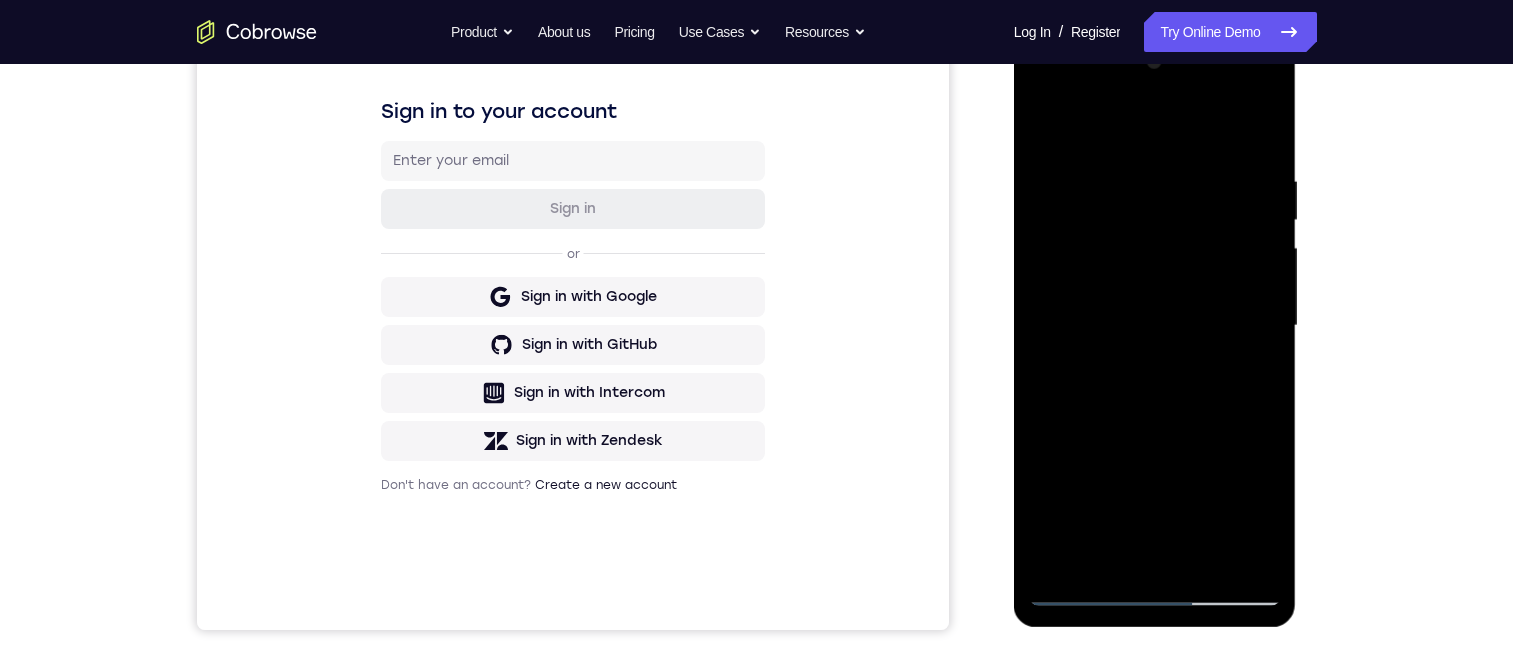 scroll, scrollTop: 100, scrollLeft: 0, axis: vertical 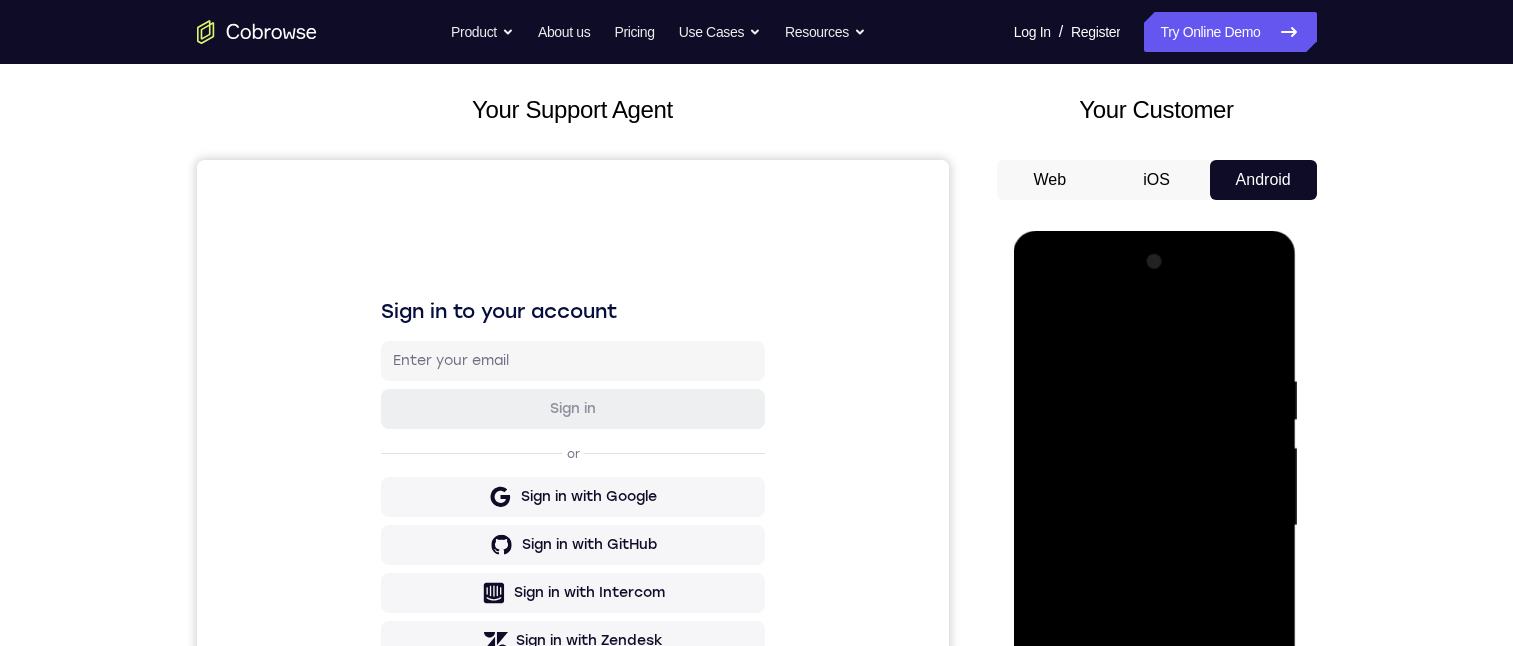 drag, startPoint x: 1208, startPoint y: 791, endPoint x: 1226, endPoint y: 807, distance: 24.083189 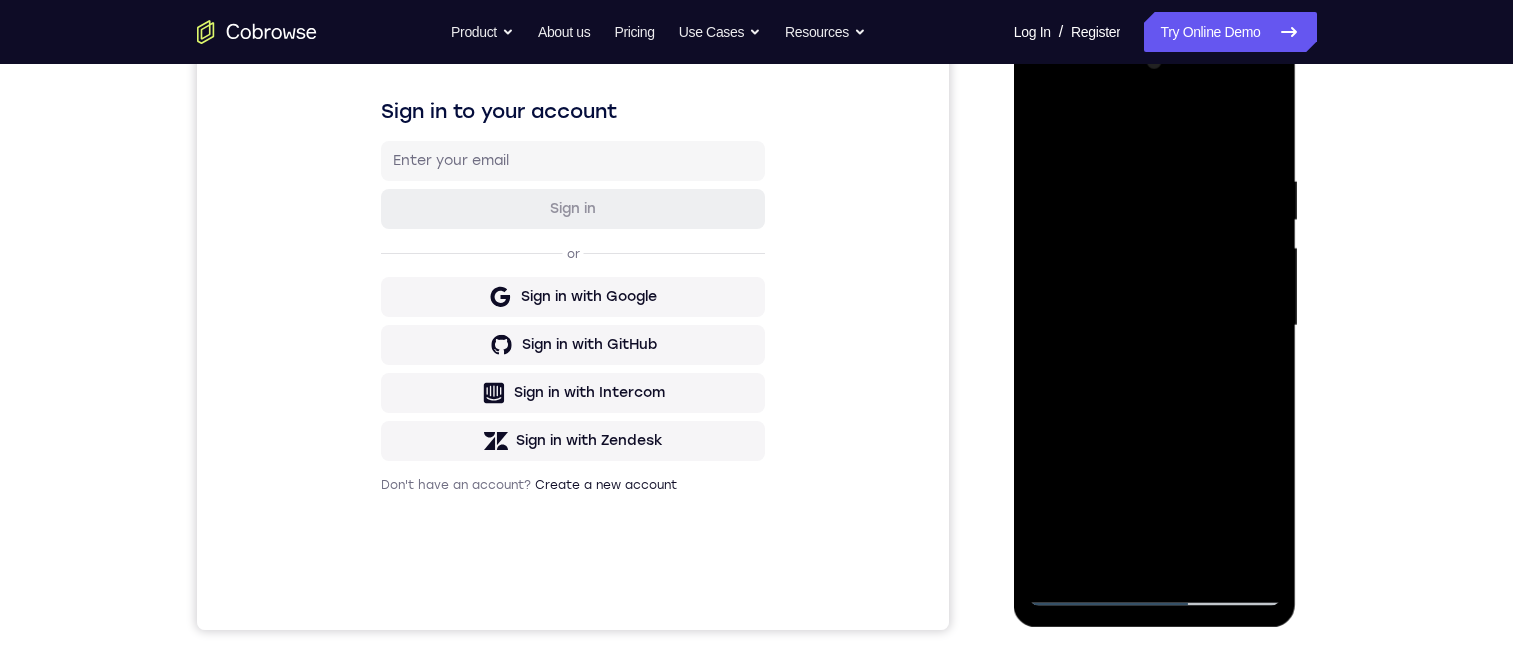 drag, startPoint x: 1131, startPoint y: 457, endPoint x: 1290, endPoint y: 350, distance: 191.65073 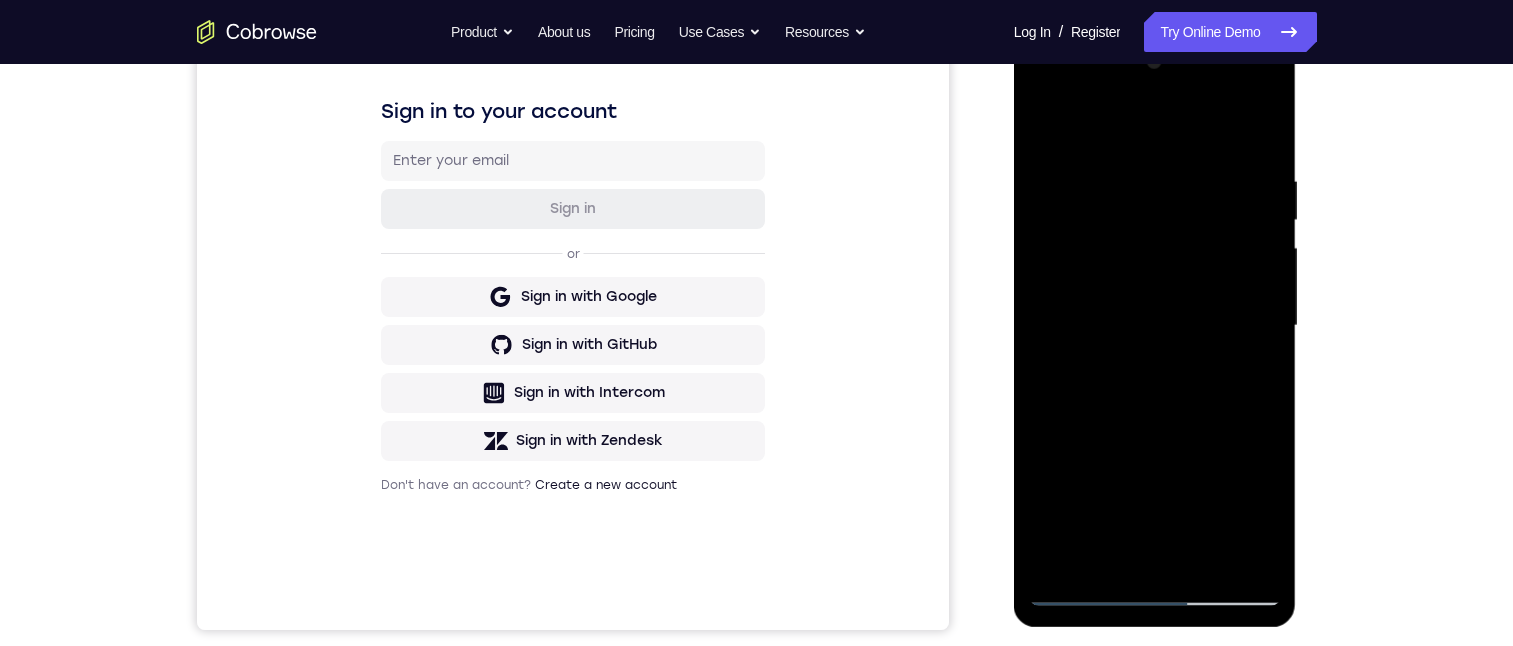 scroll, scrollTop: 0, scrollLeft: 0, axis: both 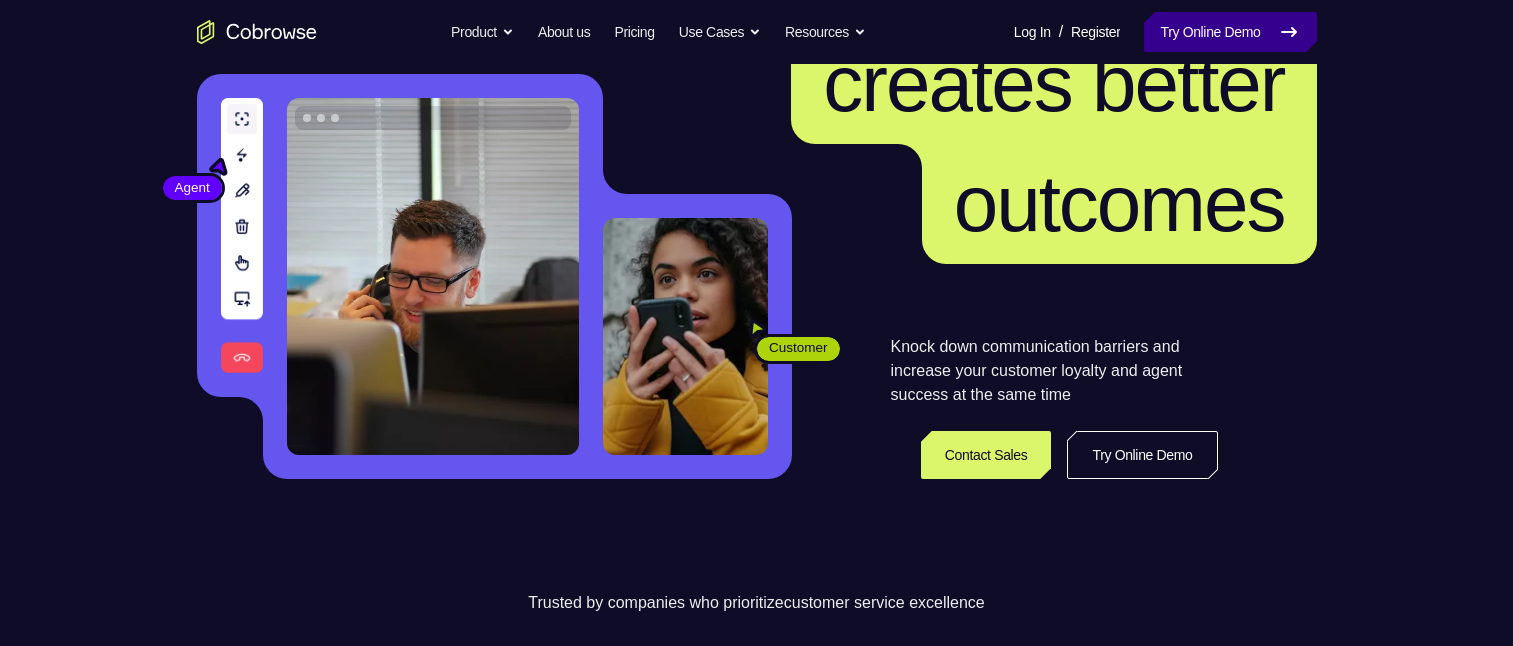 click on "Try Online Demo" at bounding box center [1230, 32] 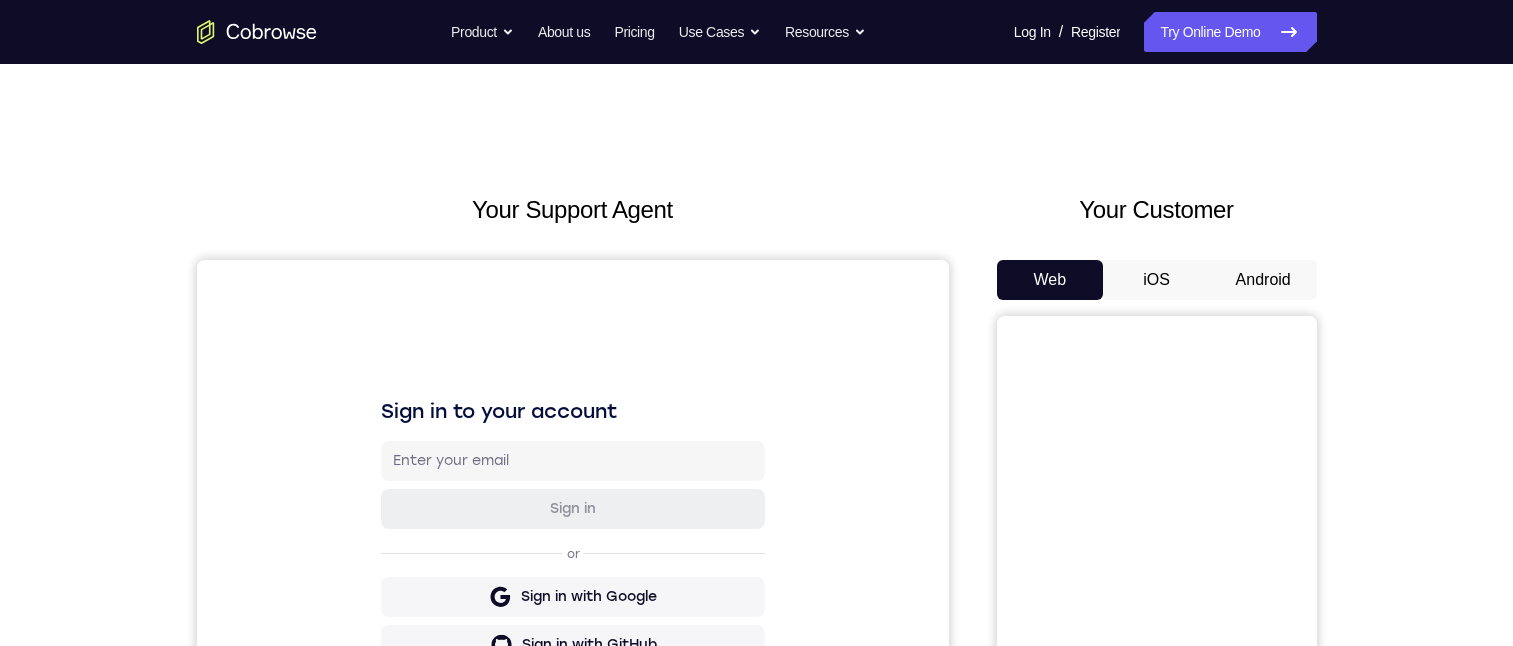 scroll, scrollTop: 200, scrollLeft: 0, axis: vertical 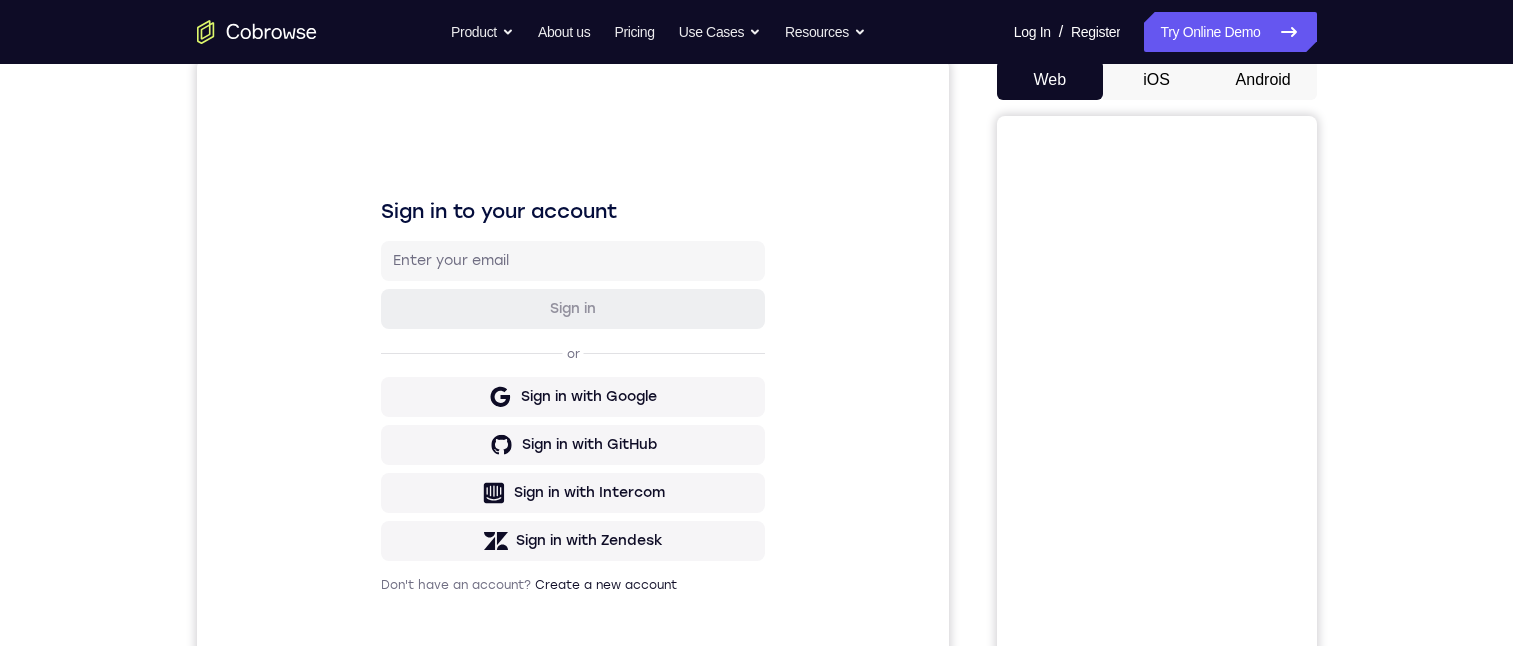click on "Android" at bounding box center (1263, 80) 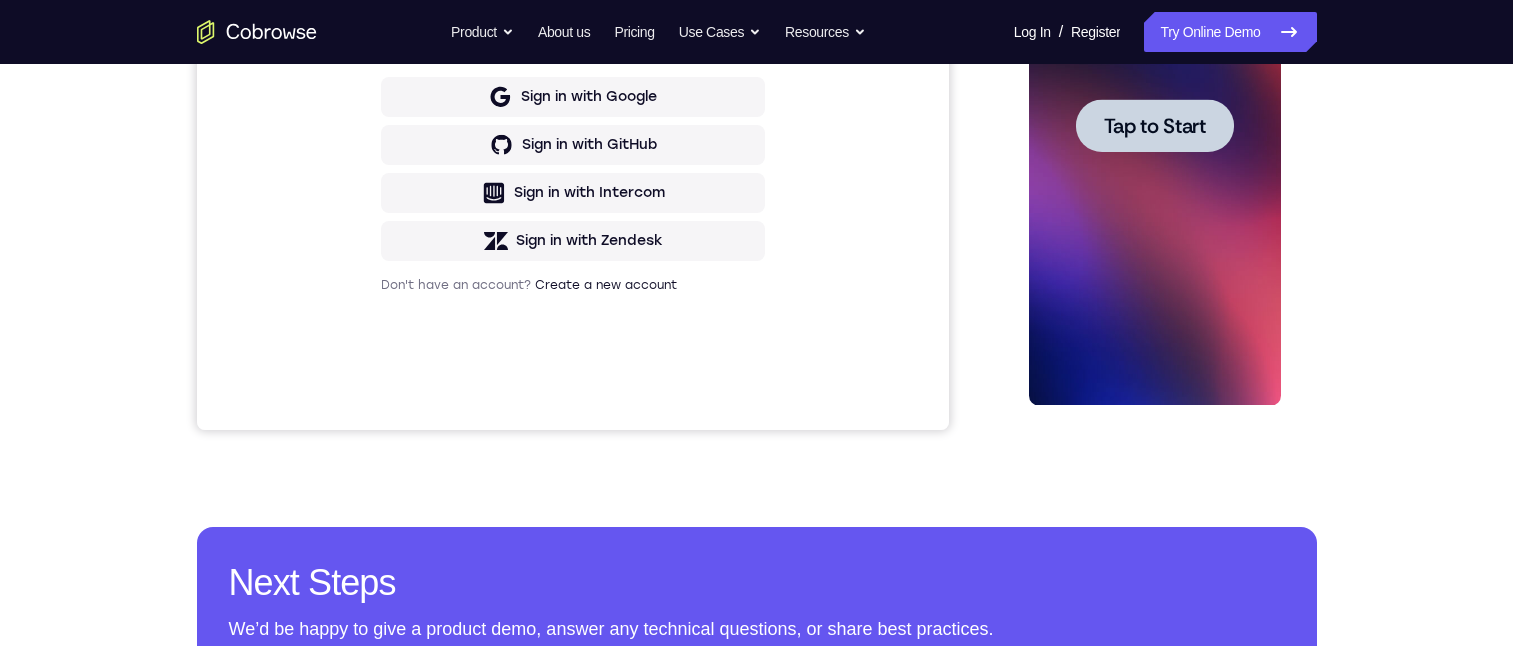 scroll, scrollTop: 0, scrollLeft: 0, axis: both 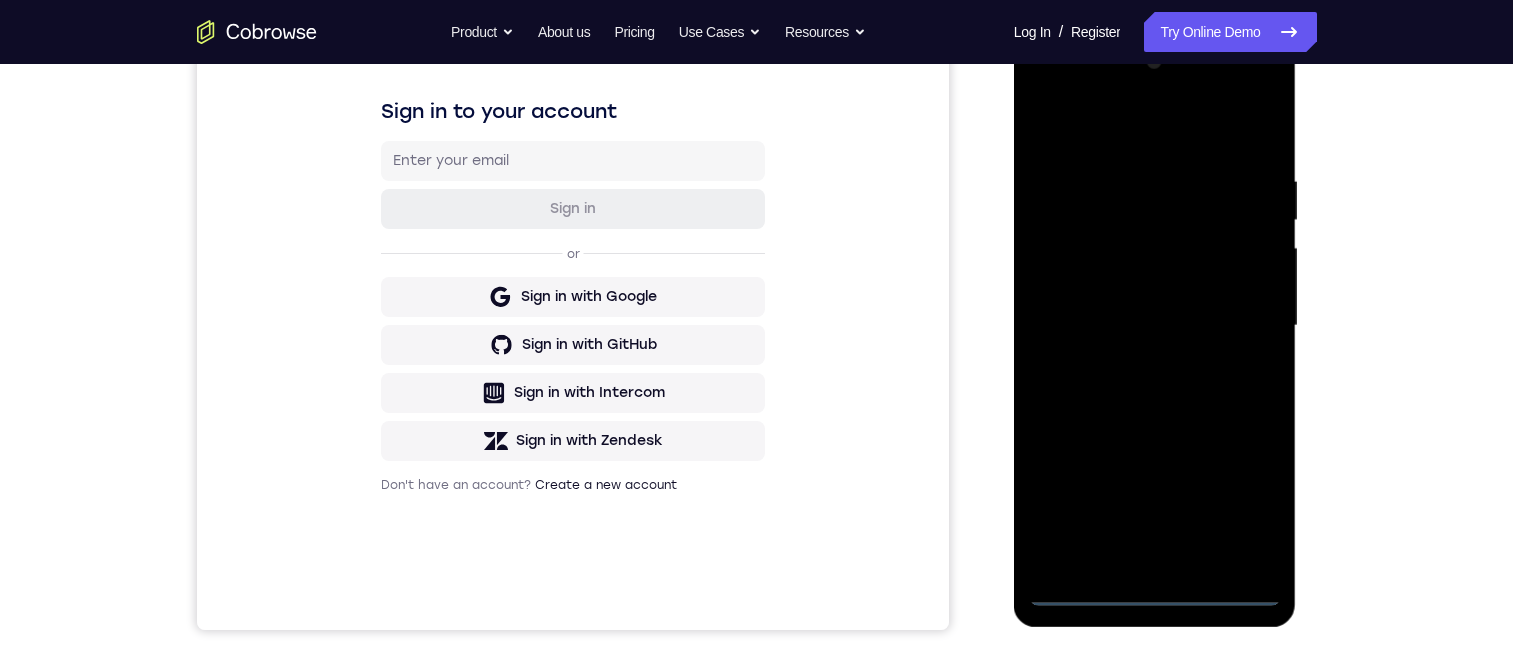 drag, startPoint x: 1156, startPoint y: 588, endPoint x: 2204, endPoint y: 665, distance: 1050.825 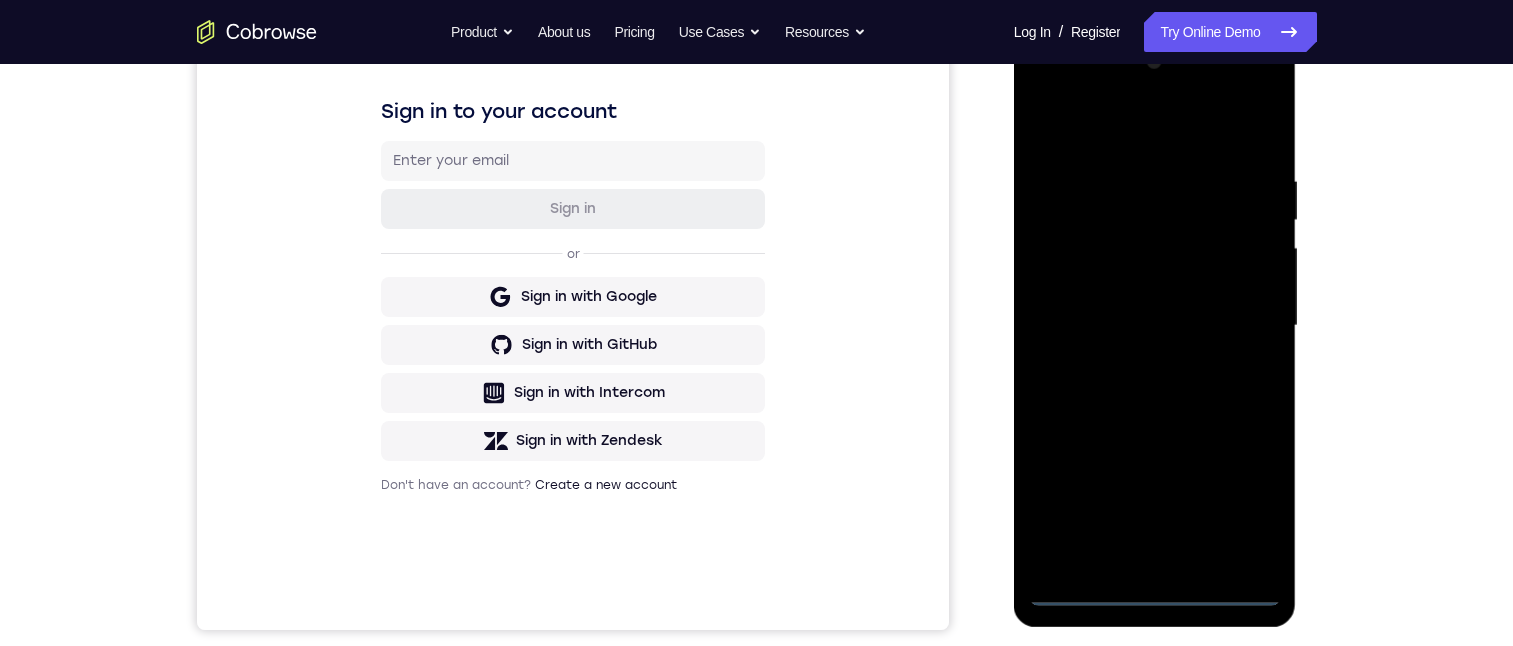 click at bounding box center (1155, 326) 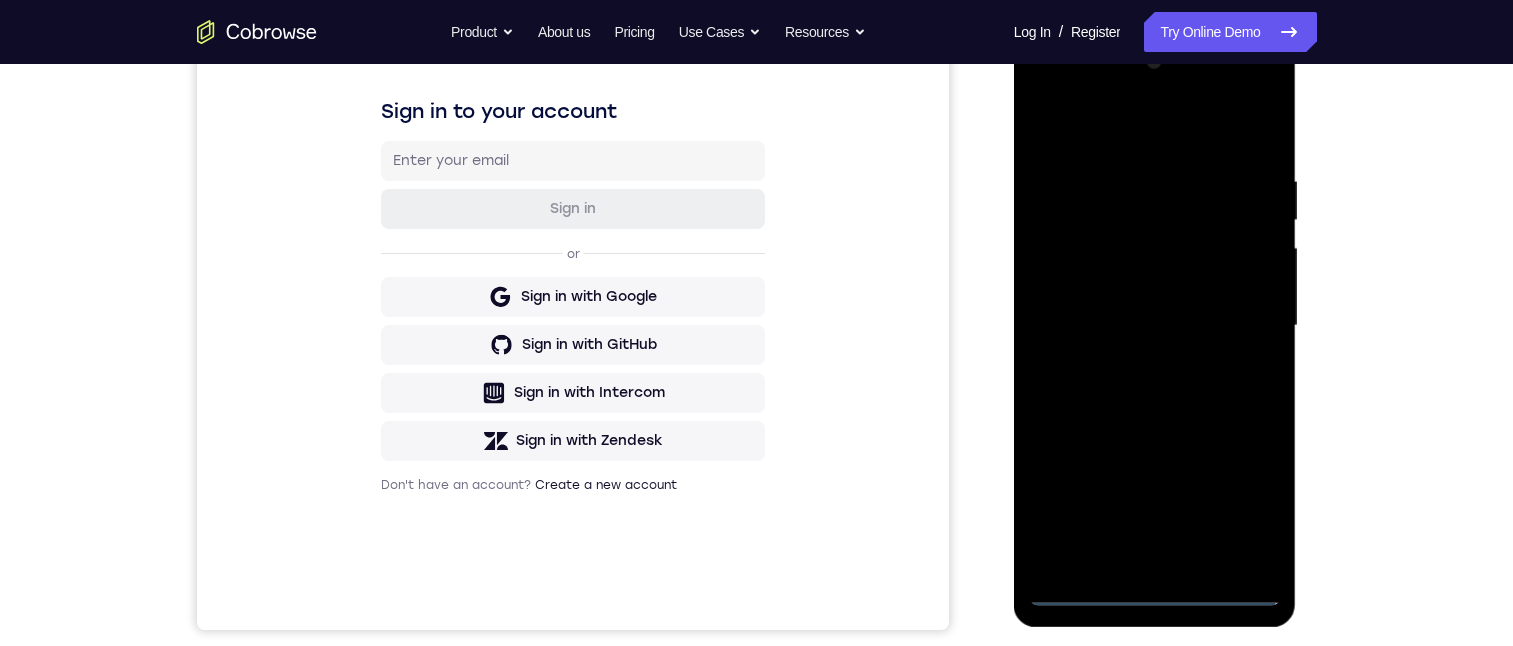 click at bounding box center [1155, 326] 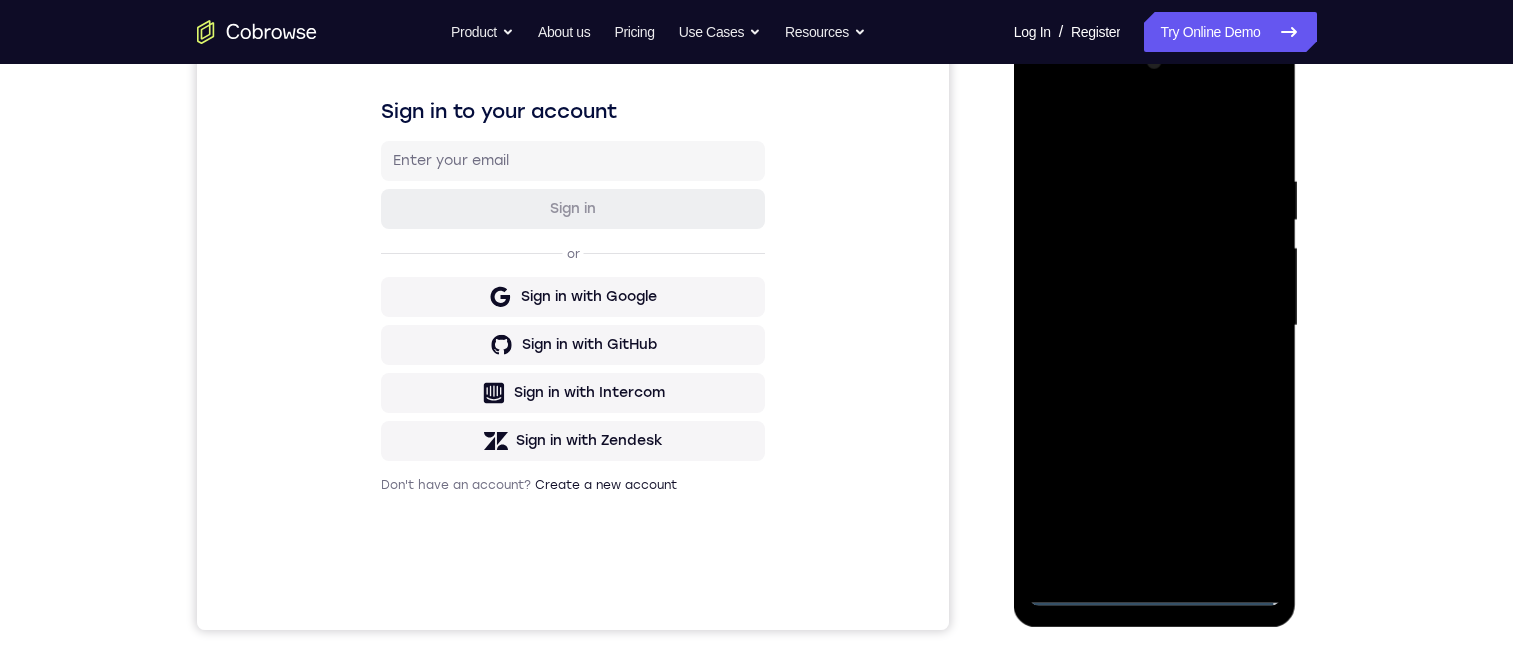 click at bounding box center (1155, 326) 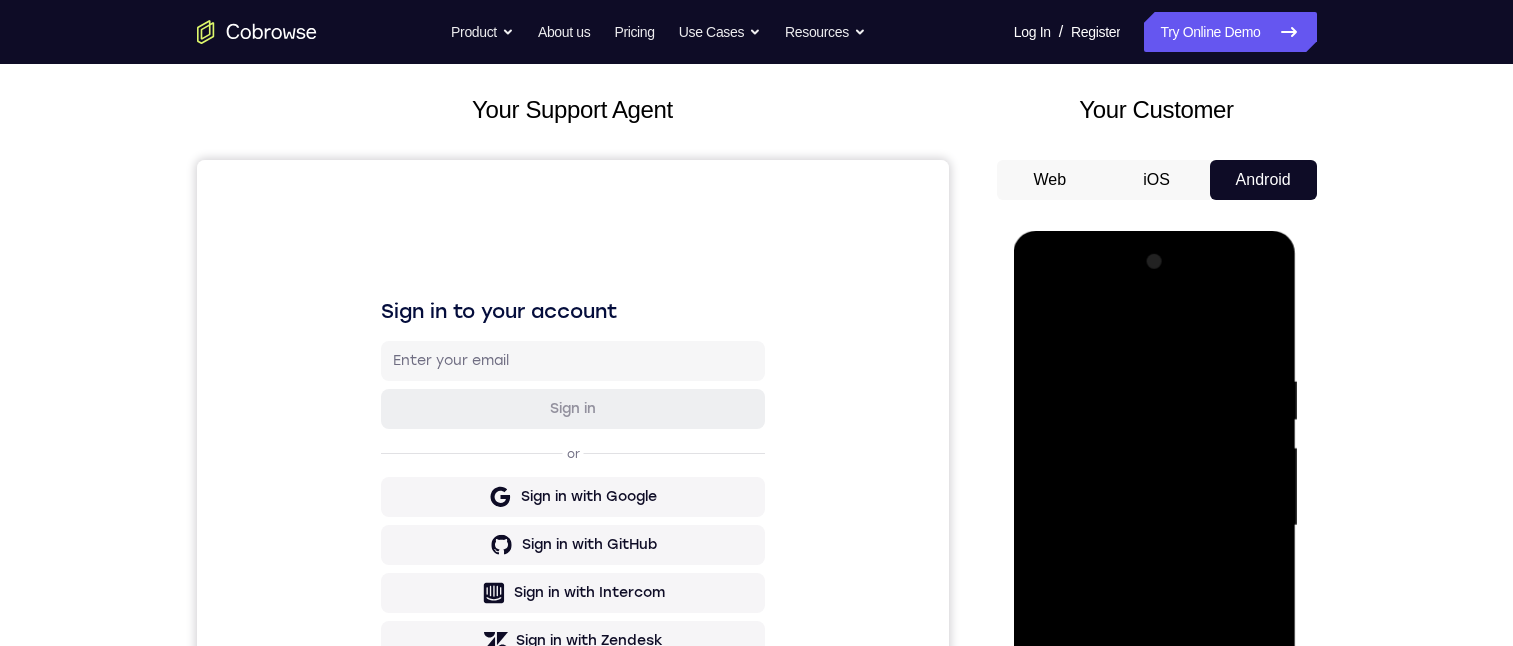 click at bounding box center (1155, 526) 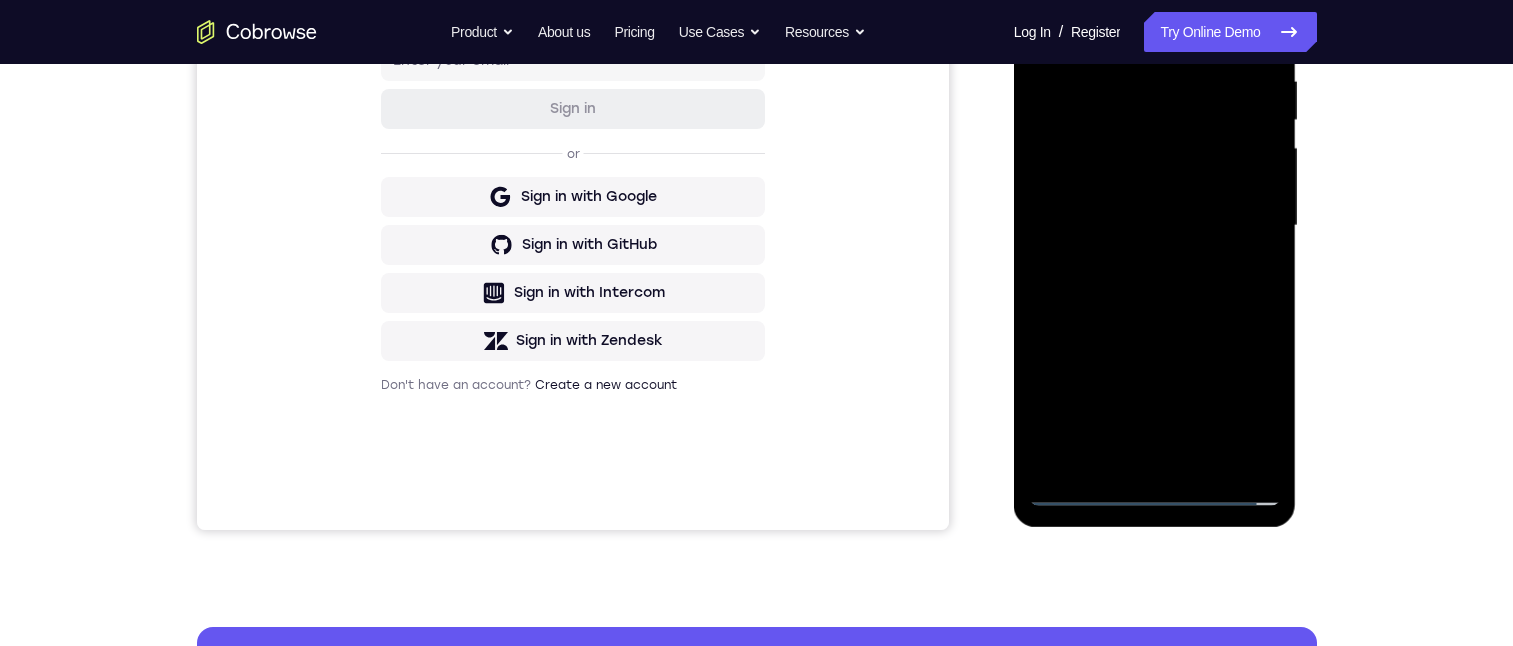 click at bounding box center [1155, 226] 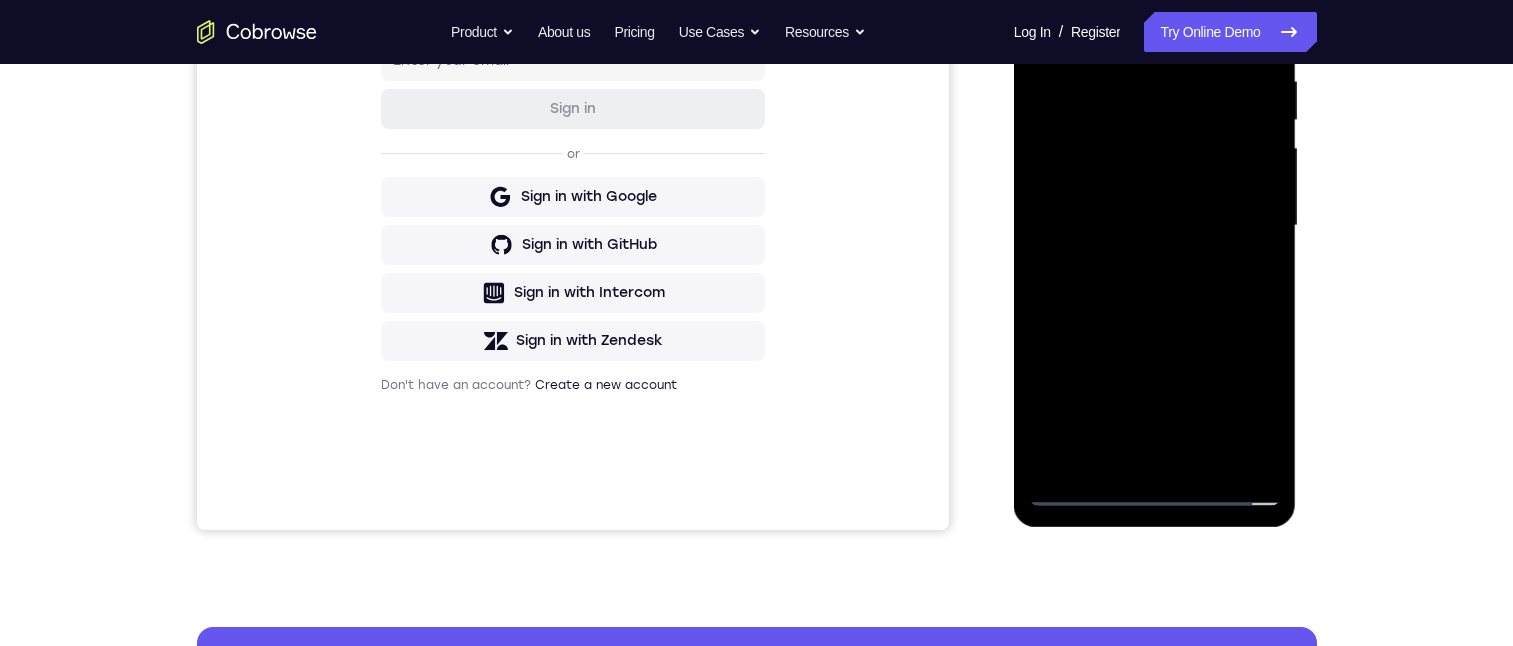 click at bounding box center [1155, 226] 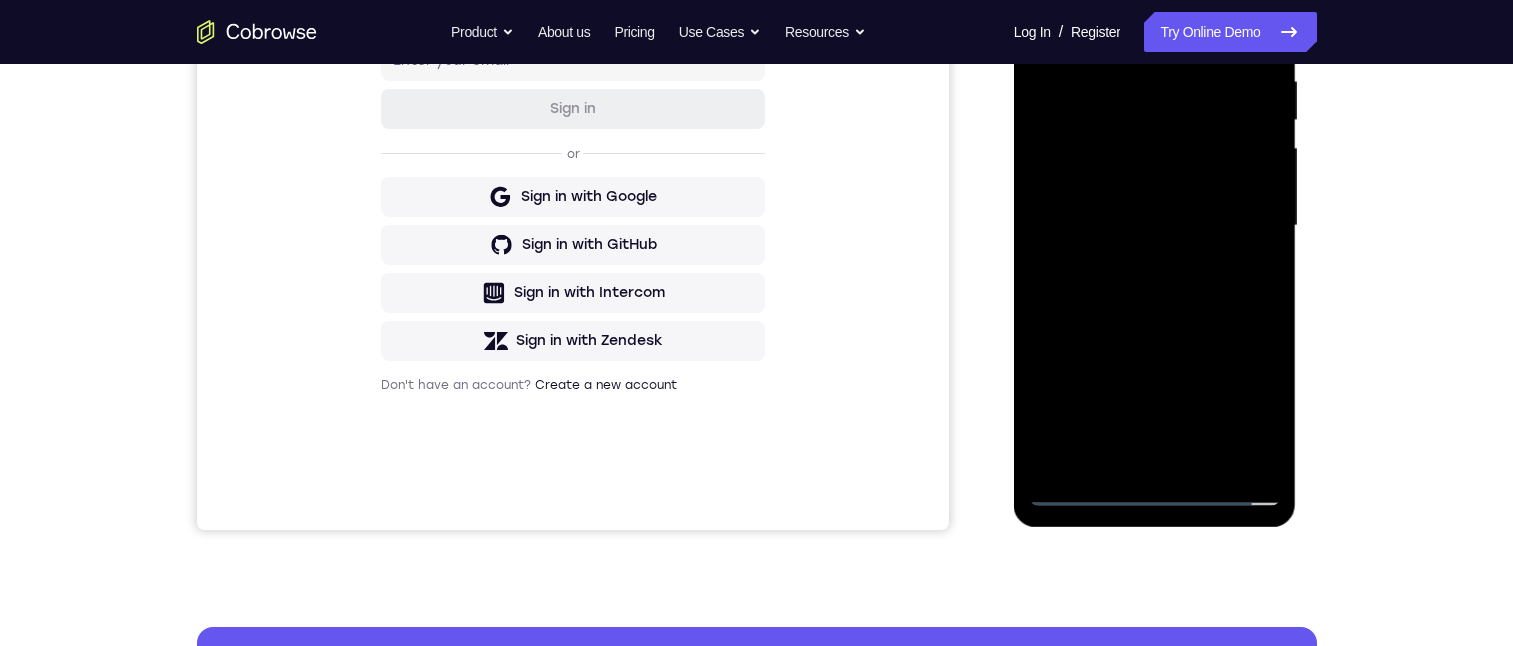 drag, startPoint x: 1135, startPoint y: 162, endPoint x: 1227, endPoint y: 180, distance: 93.74433 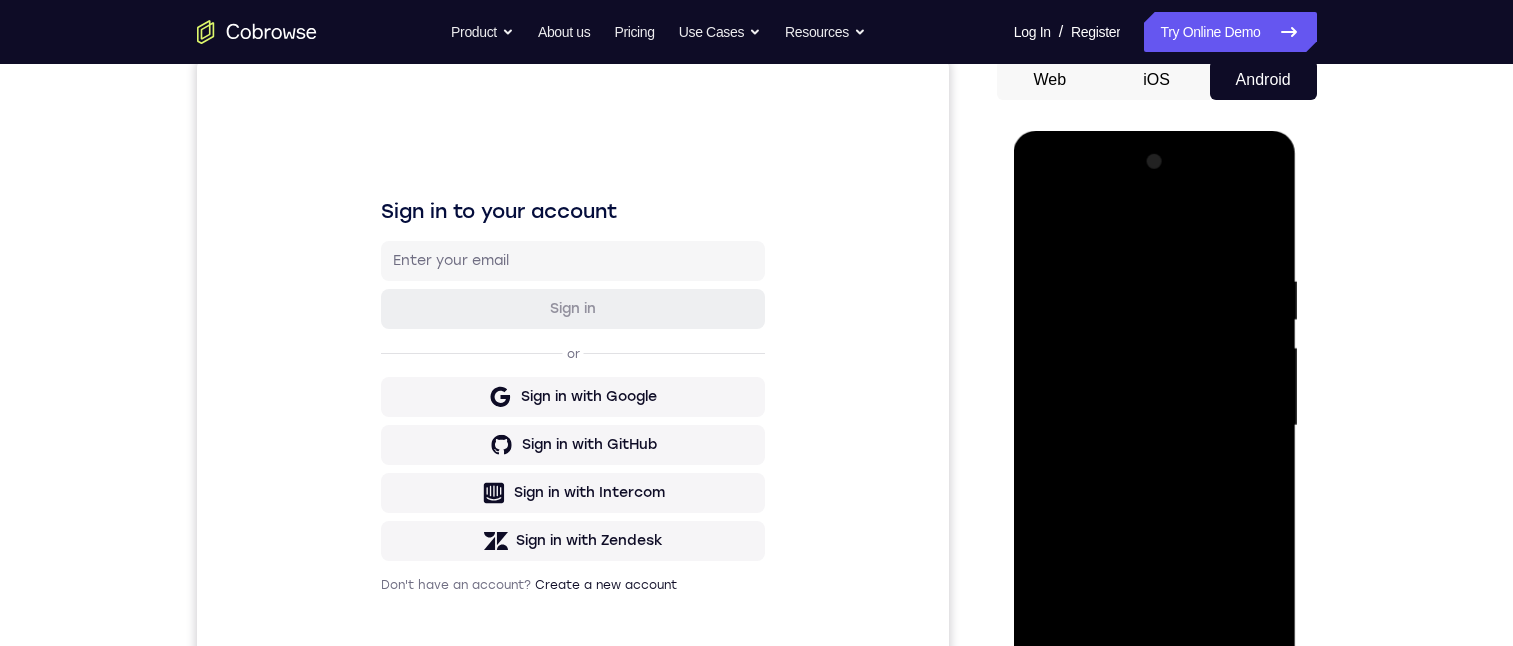 drag, startPoint x: 1115, startPoint y: 267, endPoint x: 1136, endPoint y: 271, distance: 21.377558 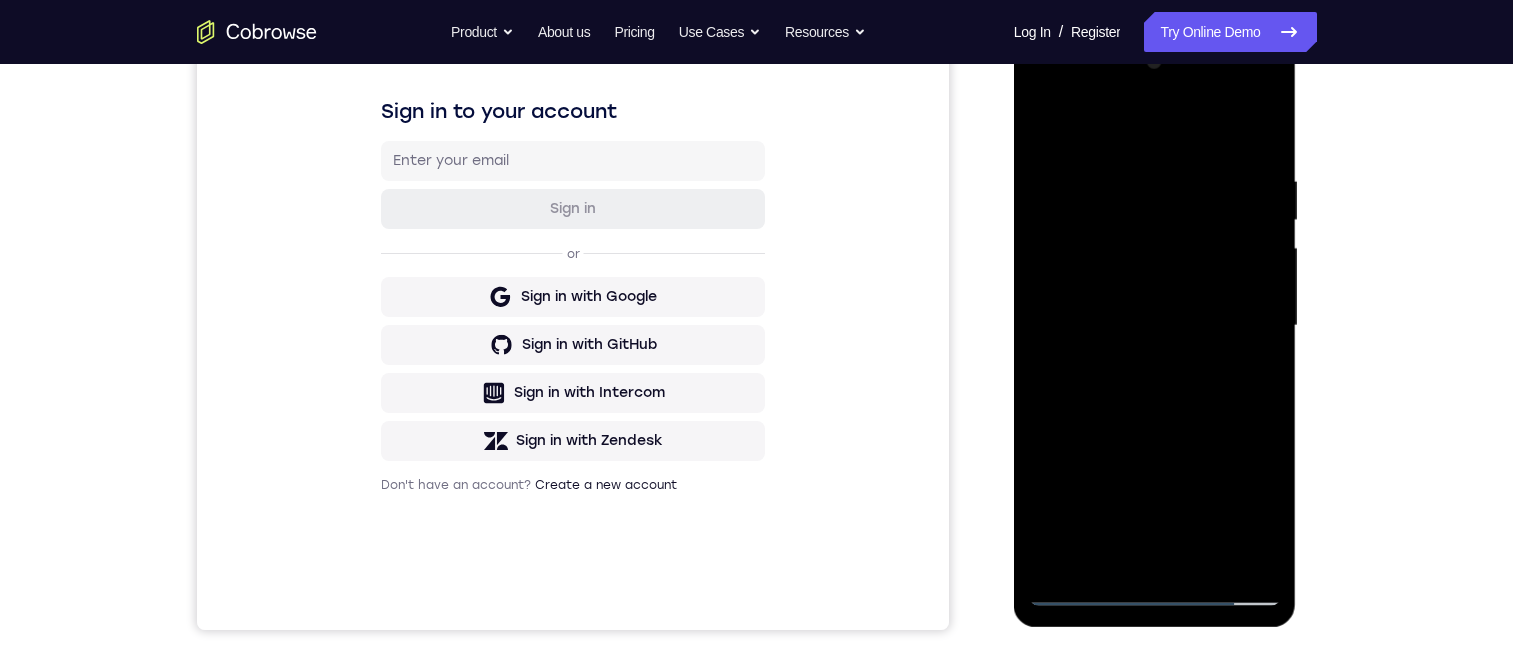 drag, startPoint x: 1201, startPoint y: 219, endPoint x: 1207, endPoint y: 116, distance: 103.17461 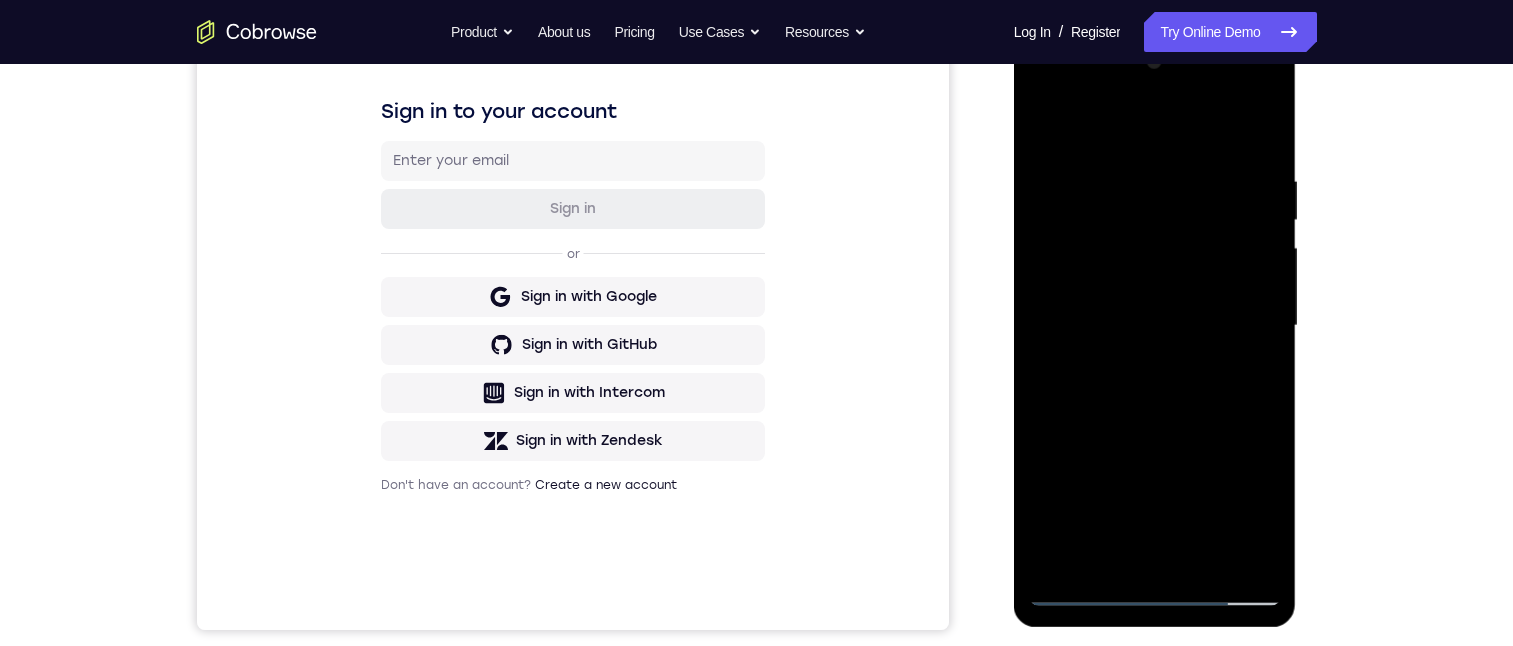 click at bounding box center [1155, 326] 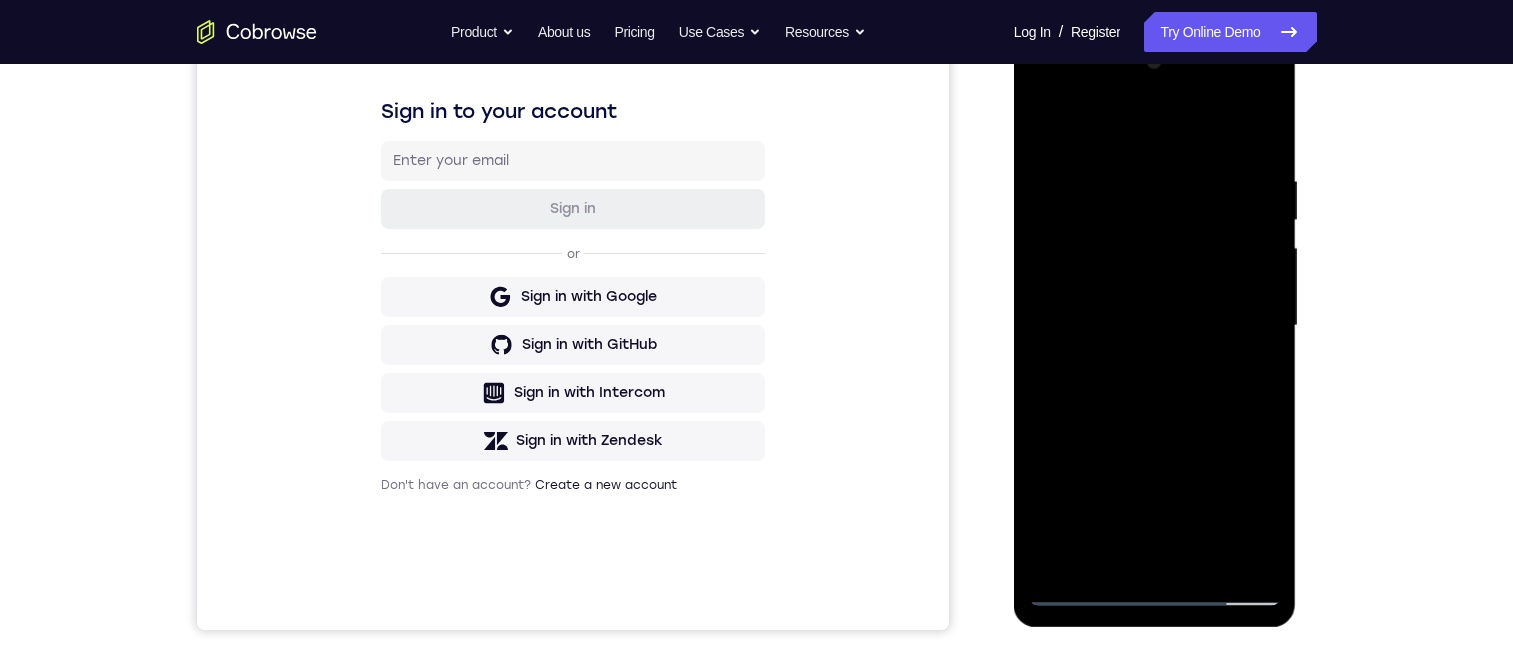 drag, startPoint x: 1137, startPoint y: 310, endPoint x: 2161, endPoint y: 664, distance: 1083.463 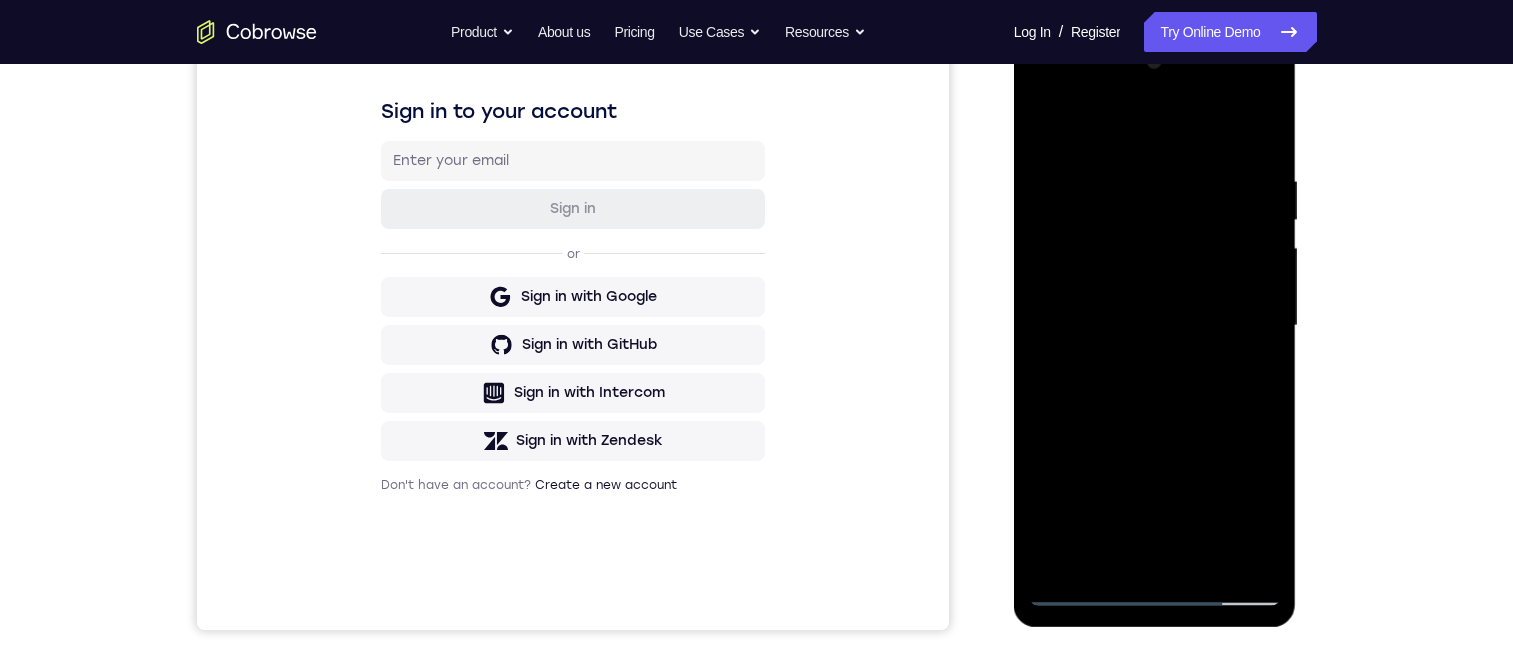 drag, startPoint x: 1144, startPoint y: 165, endPoint x: 1230, endPoint y: 271, distance: 136.49908 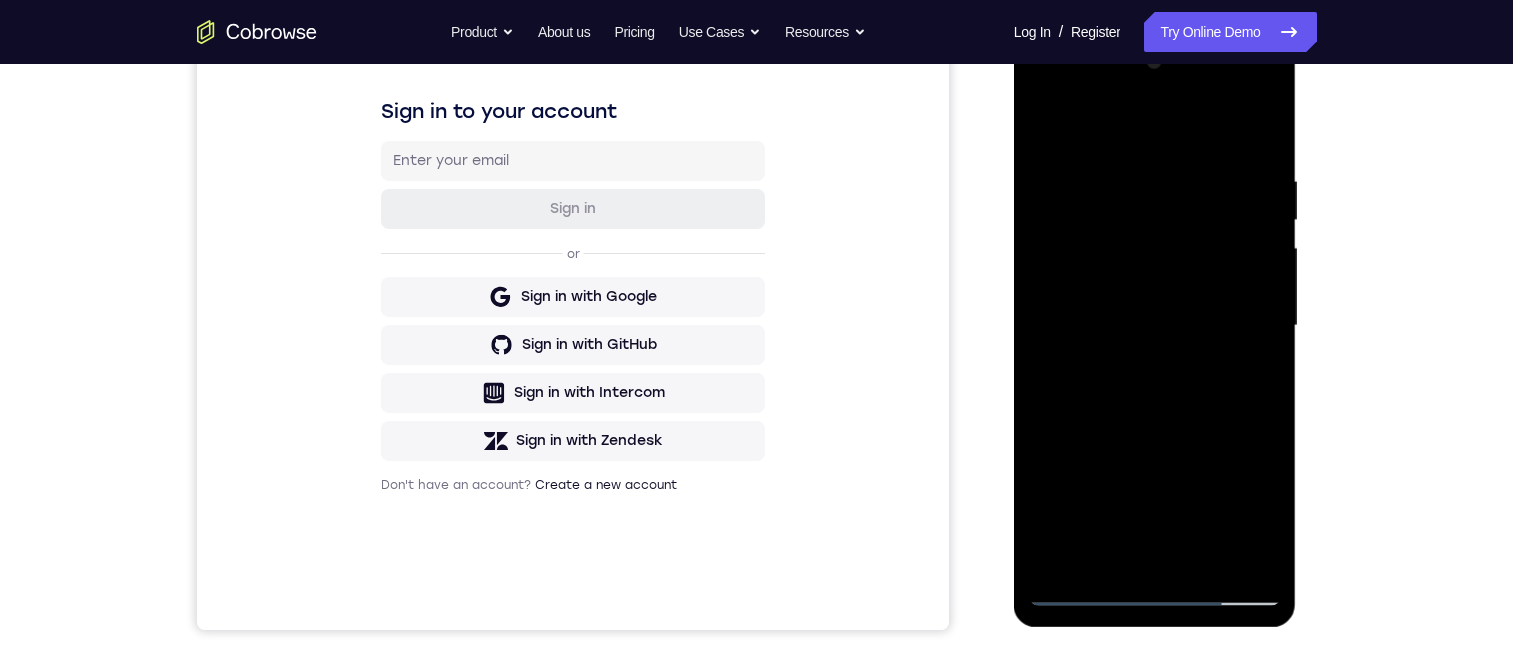 click at bounding box center [1155, 326] 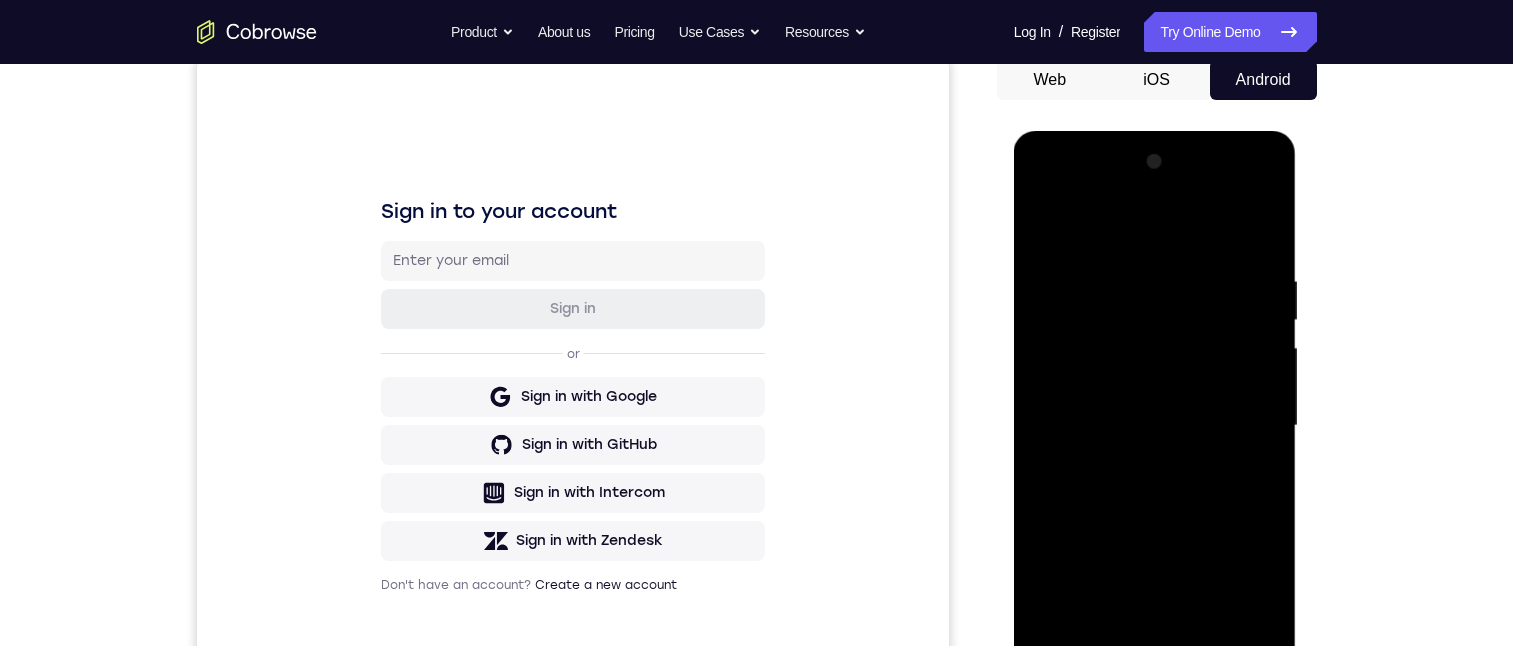 click at bounding box center (1155, 426) 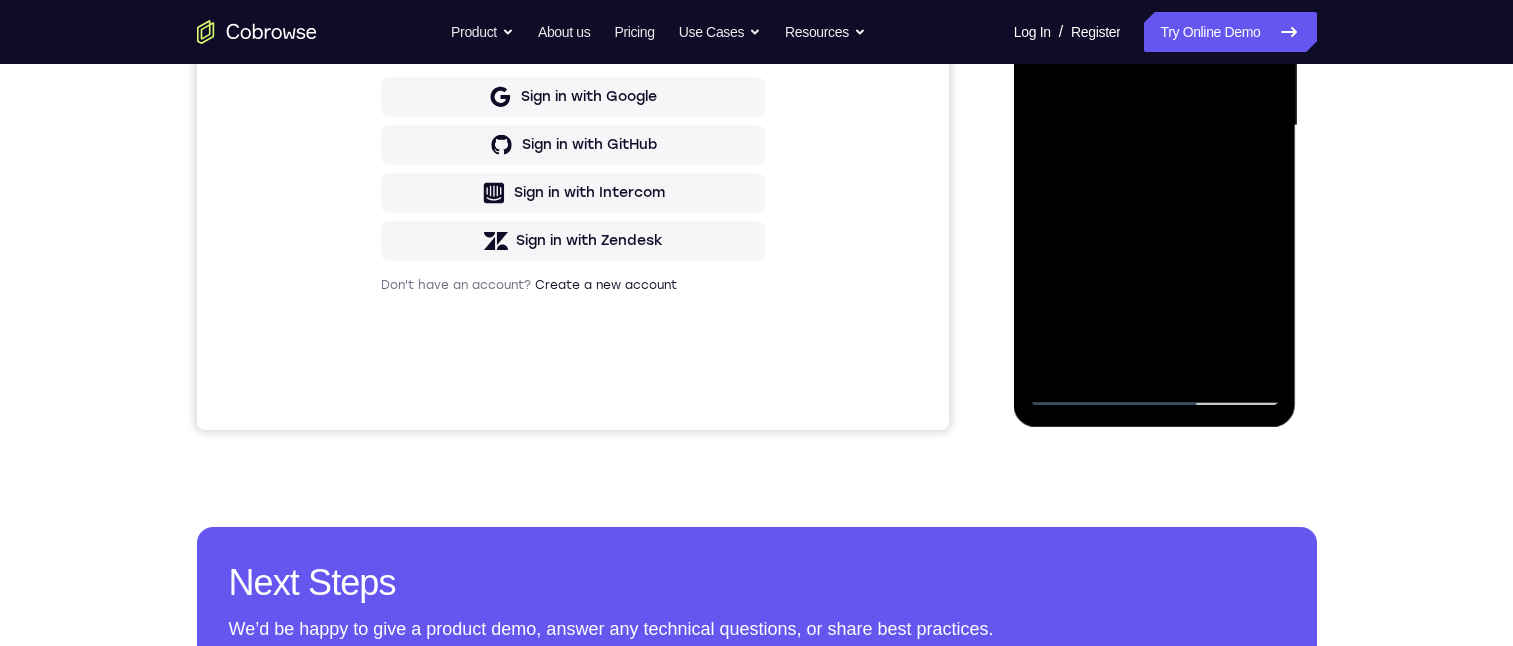 click at bounding box center (1155, 126) 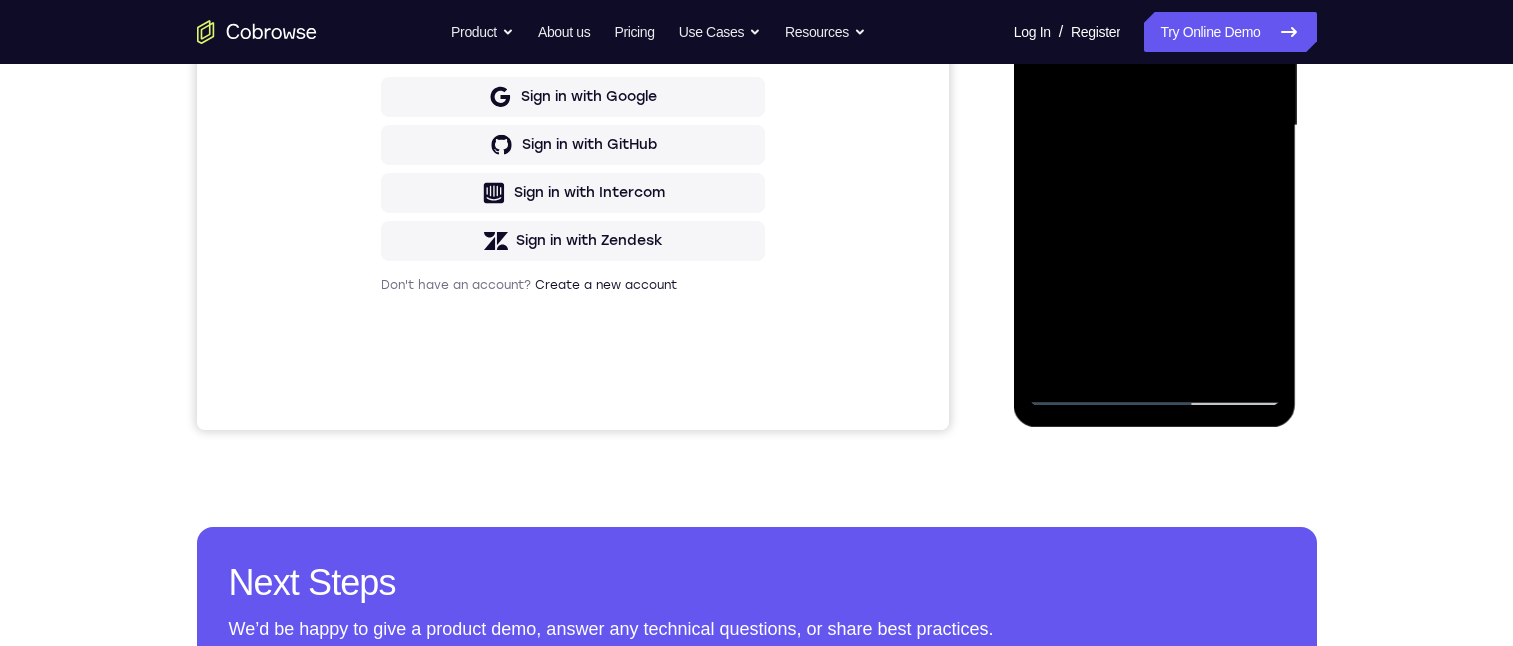 click at bounding box center (1155, 126) 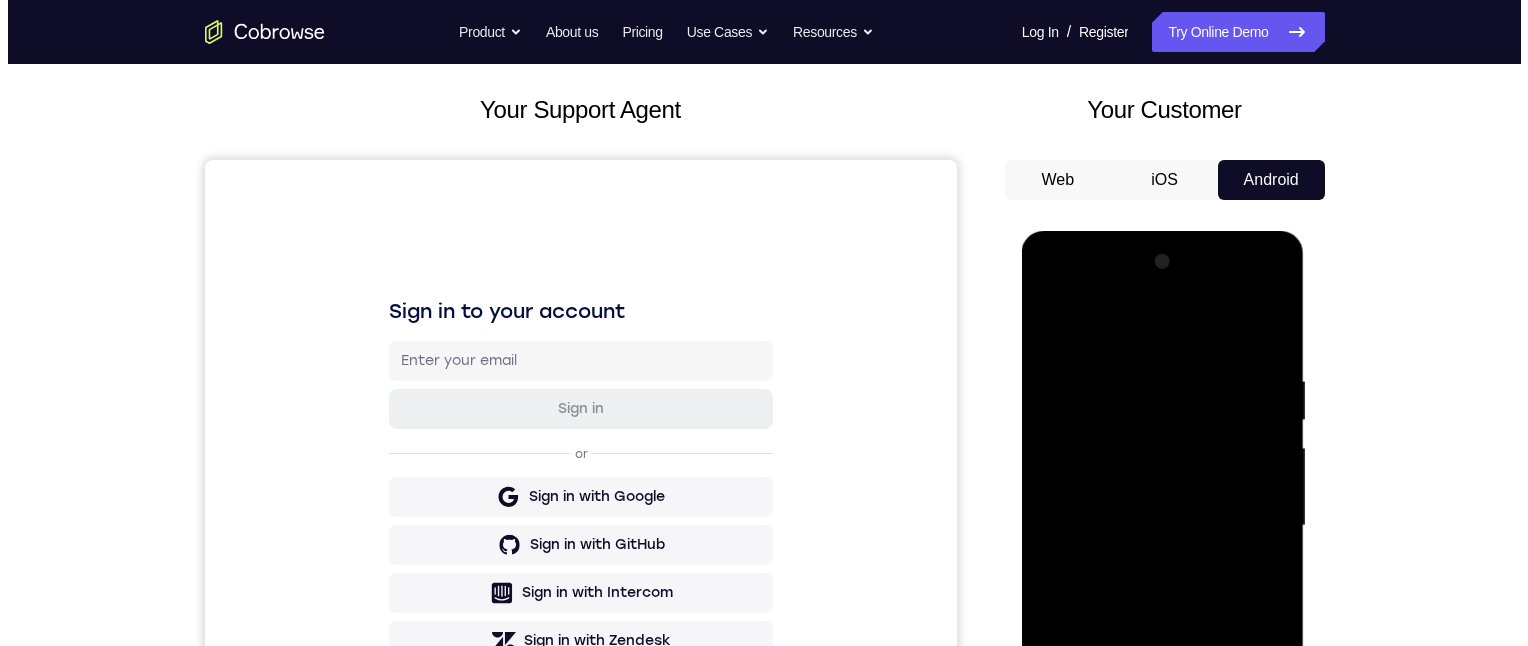 scroll, scrollTop: 0, scrollLeft: 0, axis: both 